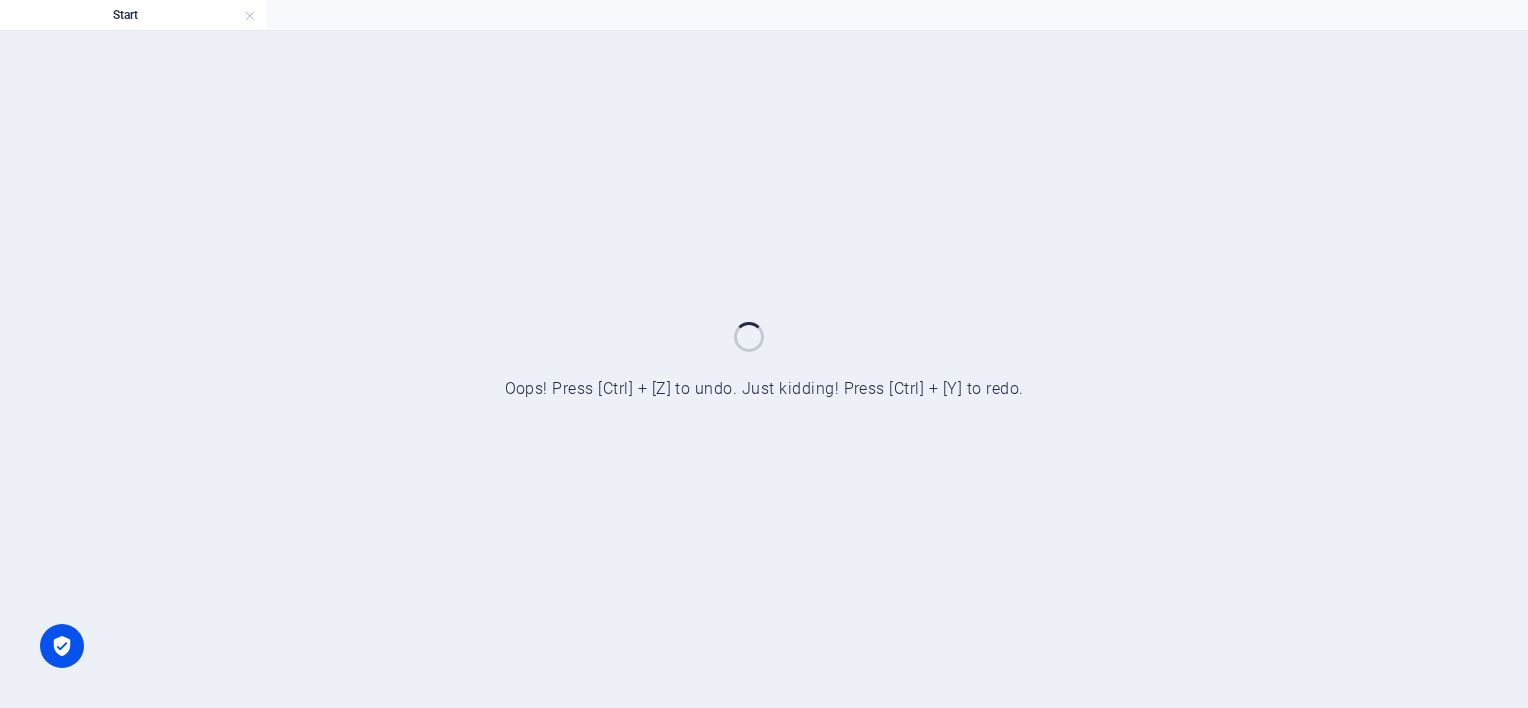 scroll, scrollTop: 0, scrollLeft: 0, axis: both 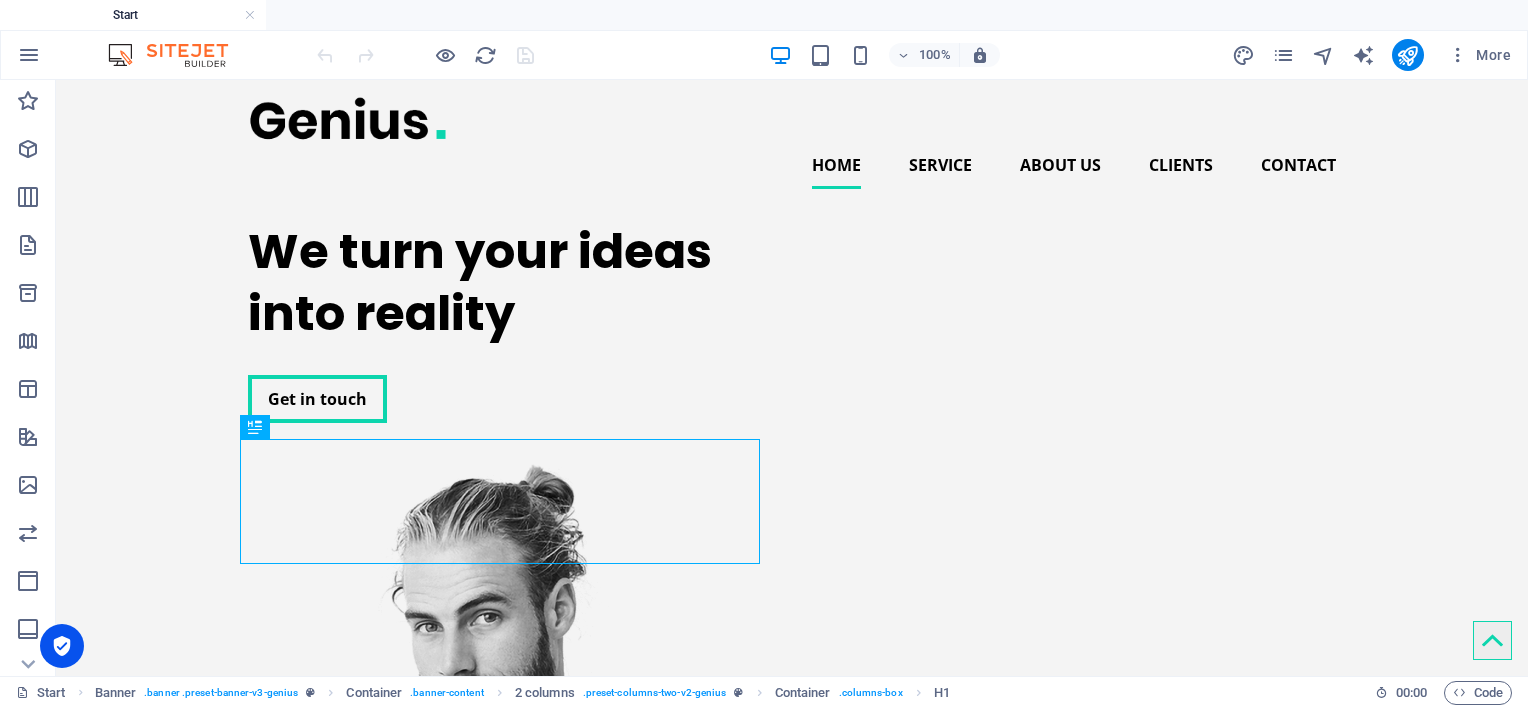 click at bounding box center (178, 55) 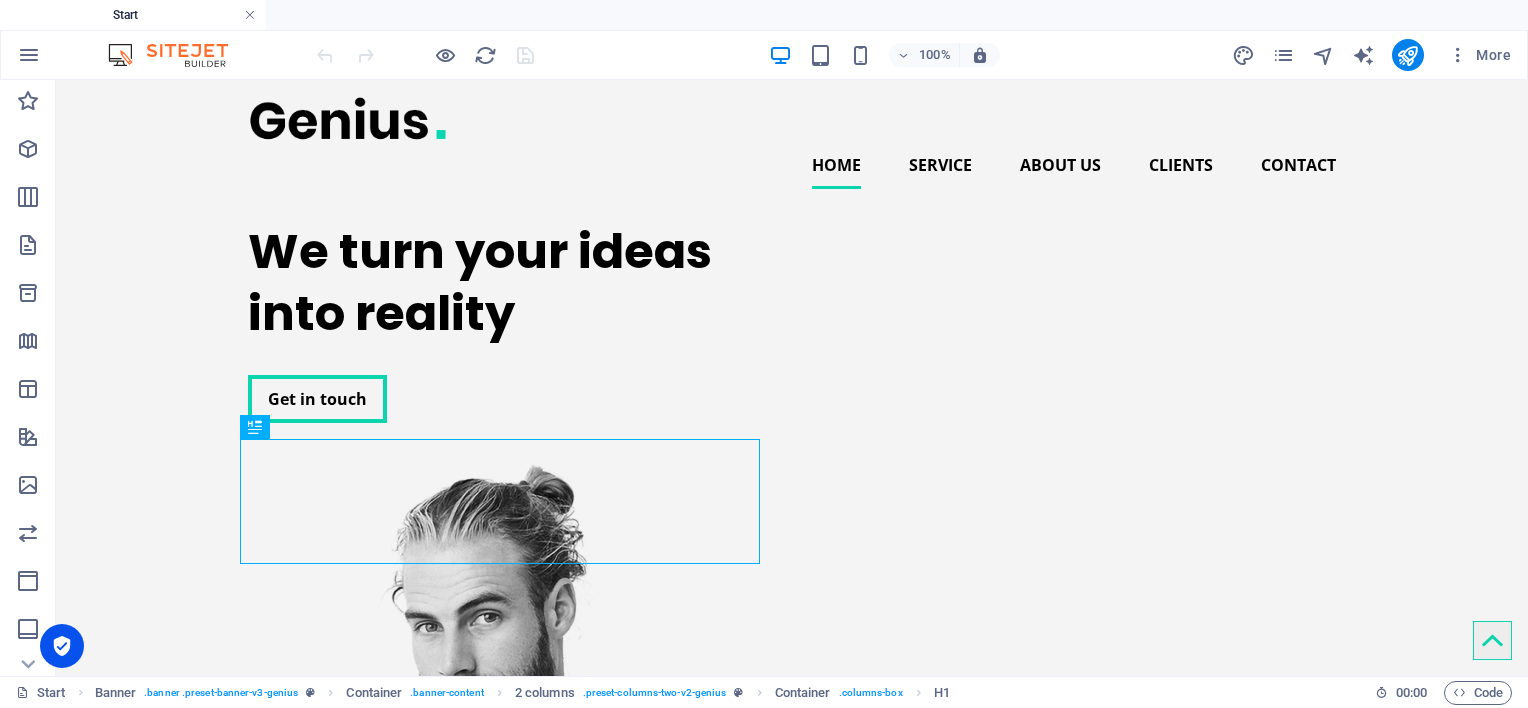click at bounding box center (250, 15) 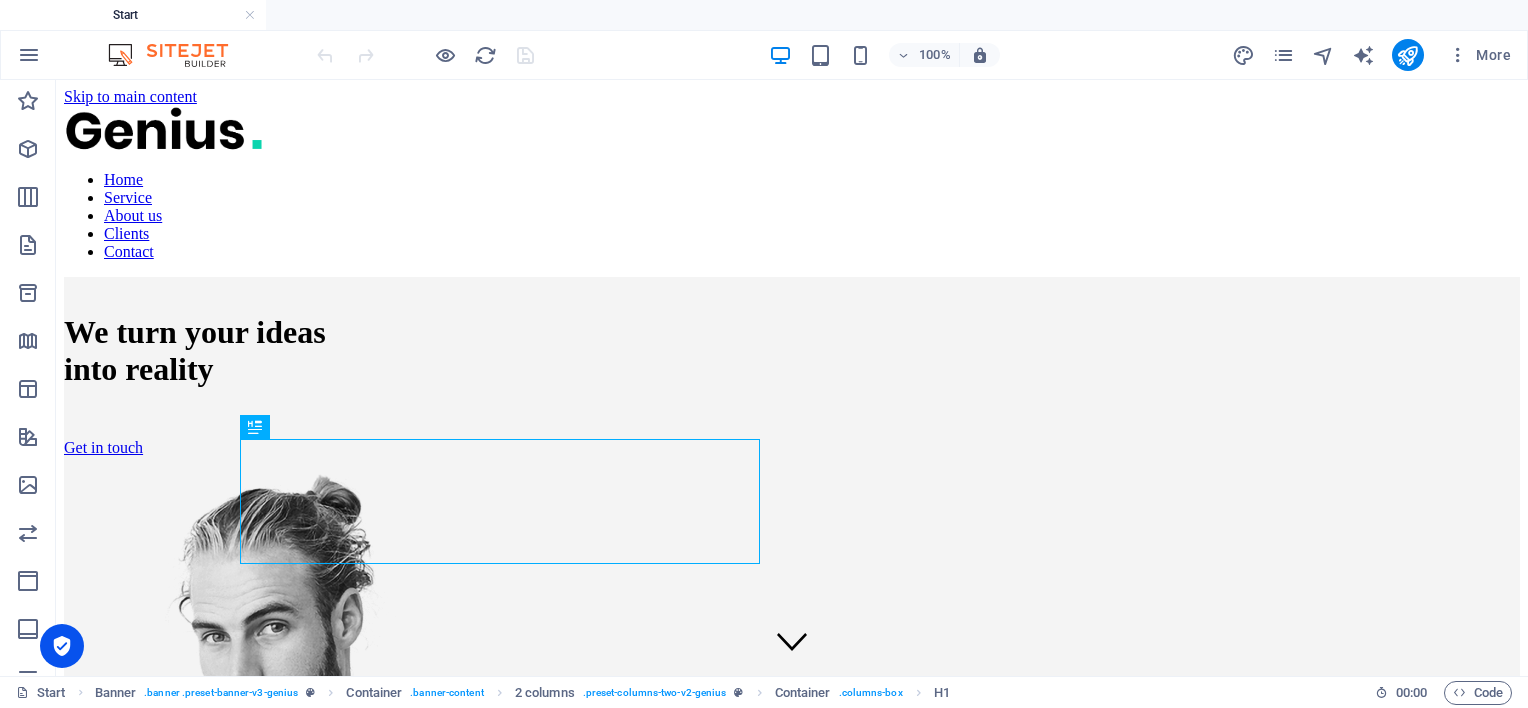 scroll, scrollTop: 0, scrollLeft: 0, axis: both 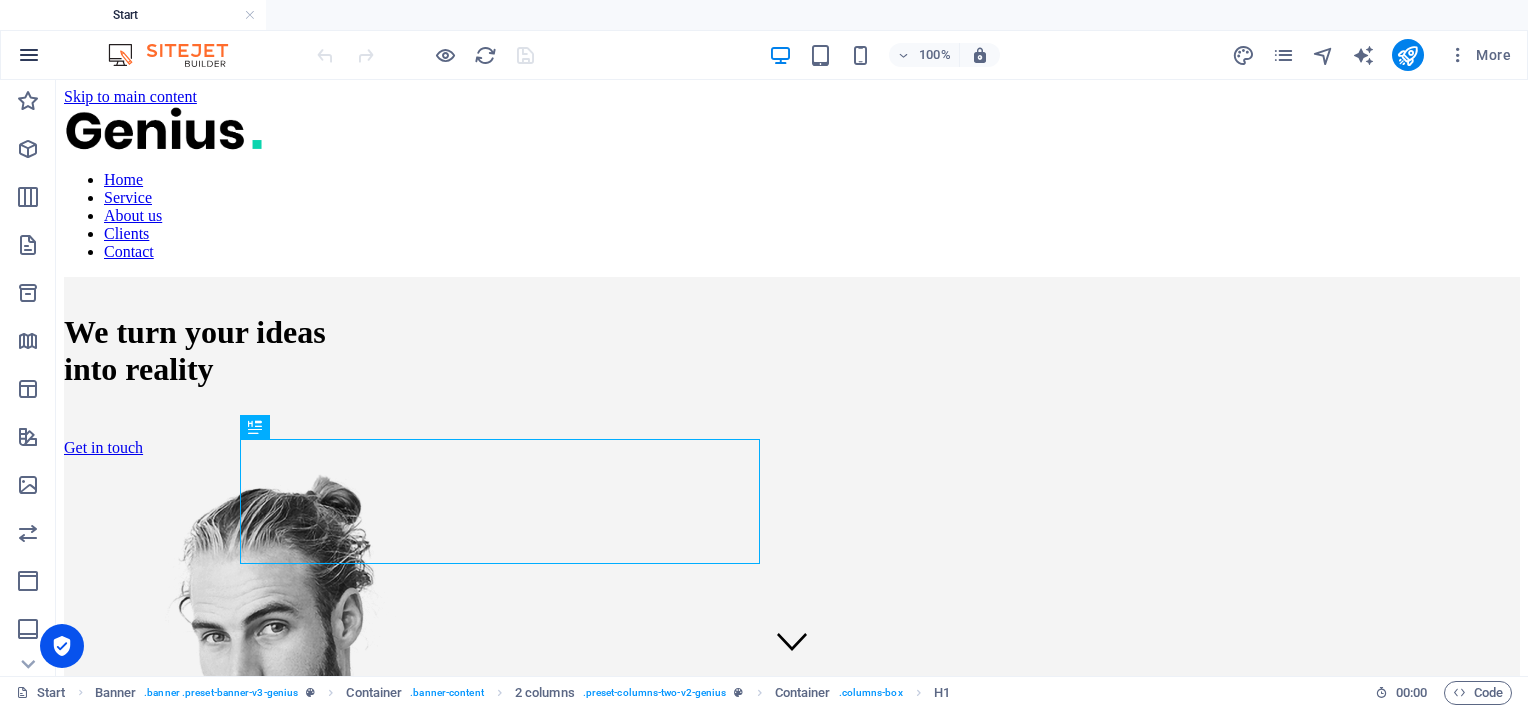 click at bounding box center (29, 55) 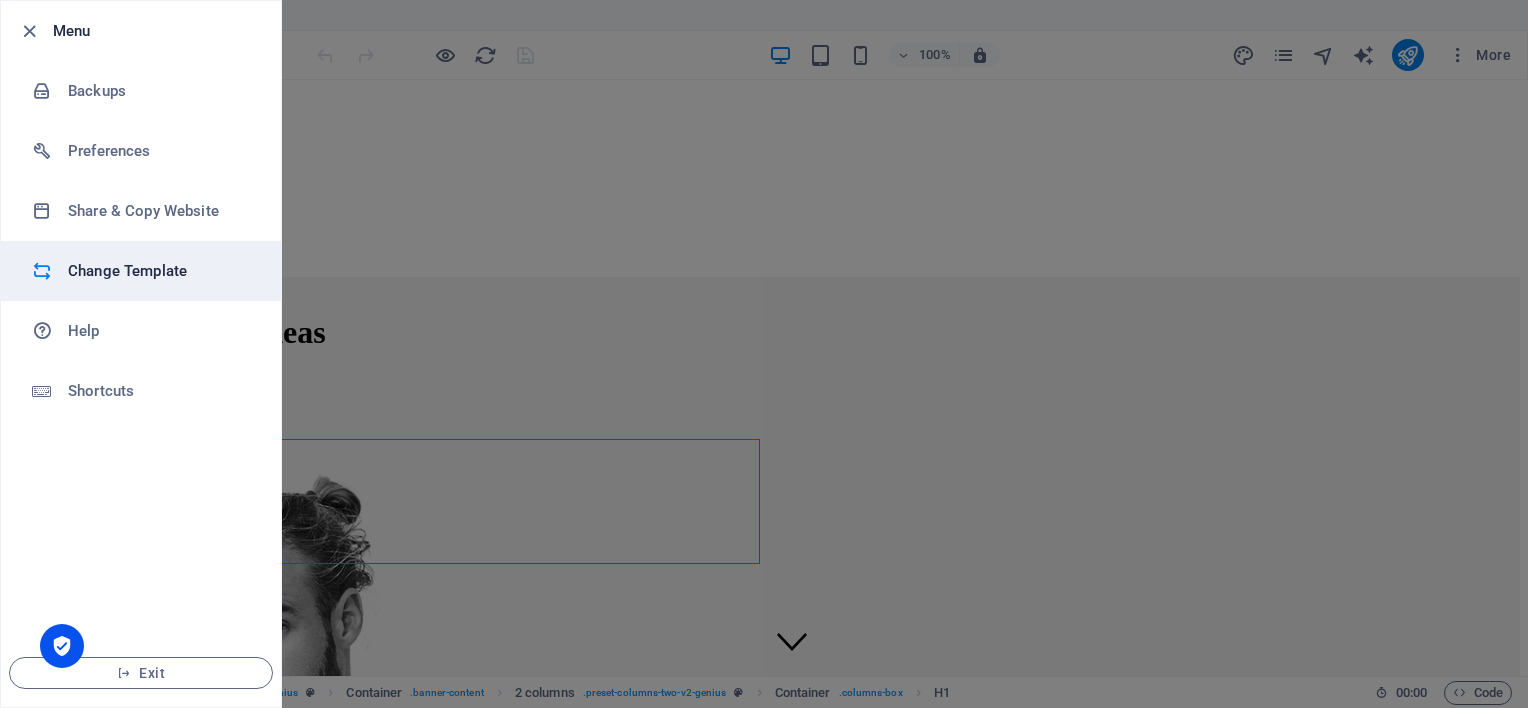 click on "Change Template" at bounding box center [160, 271] 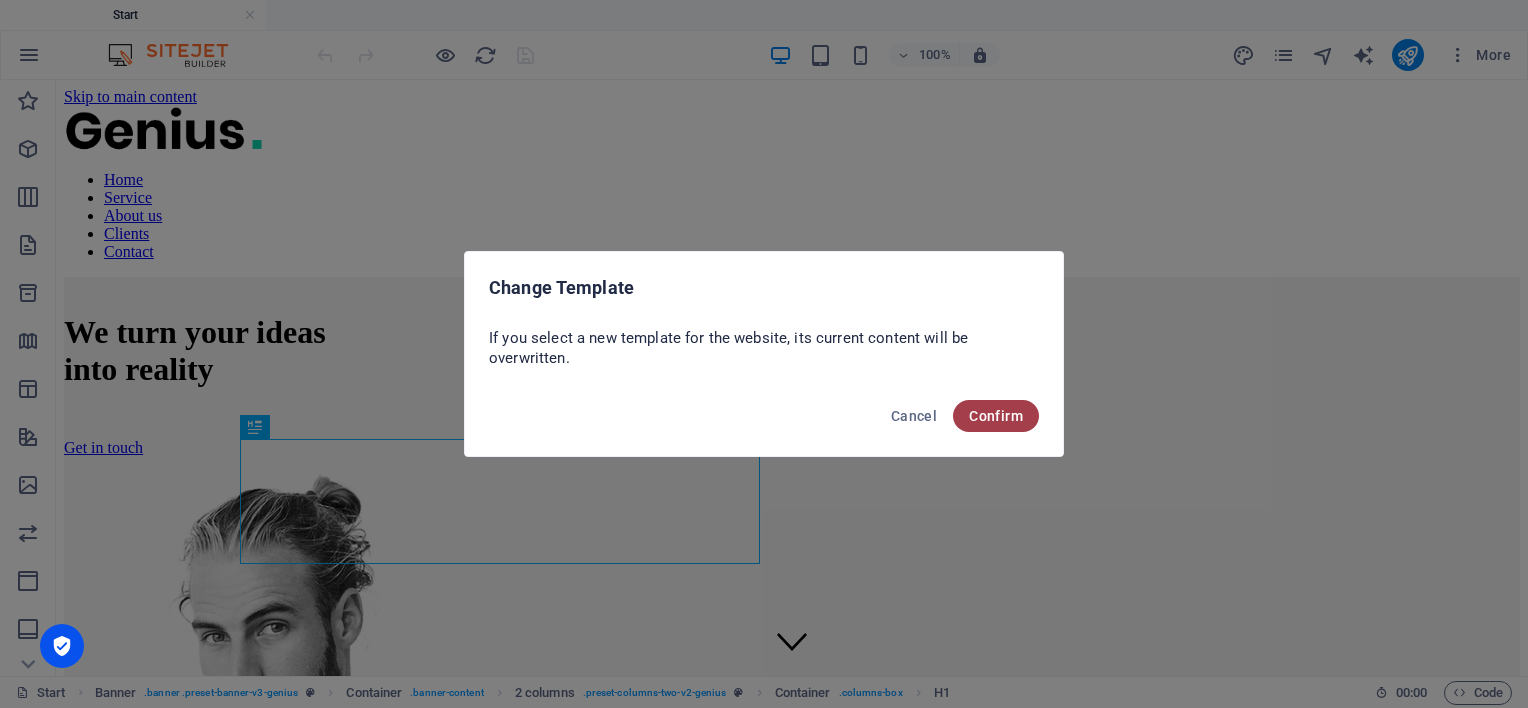 click on "Confirm" at bounding box center (996, 416) 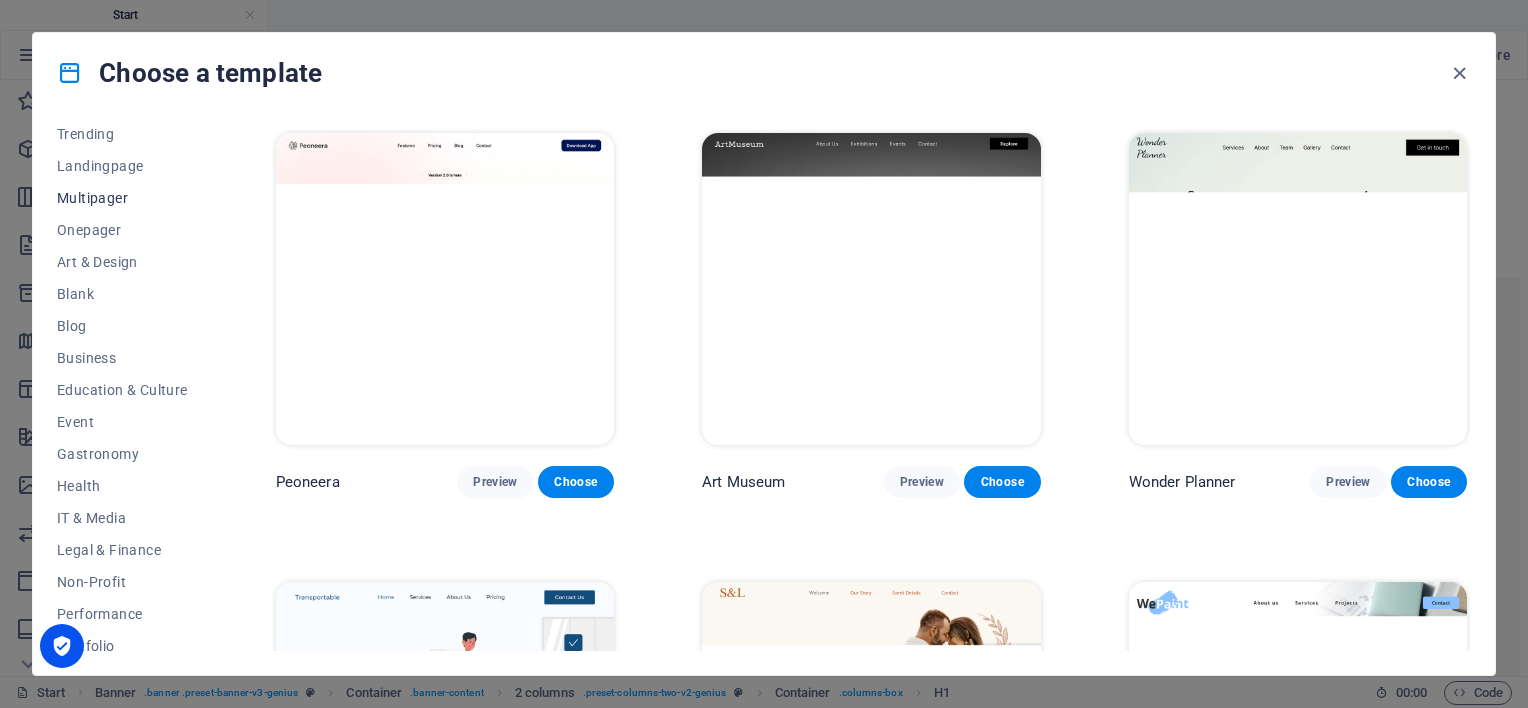 scroll, scrollTop: 0, scrollLeft: 0, axis: both 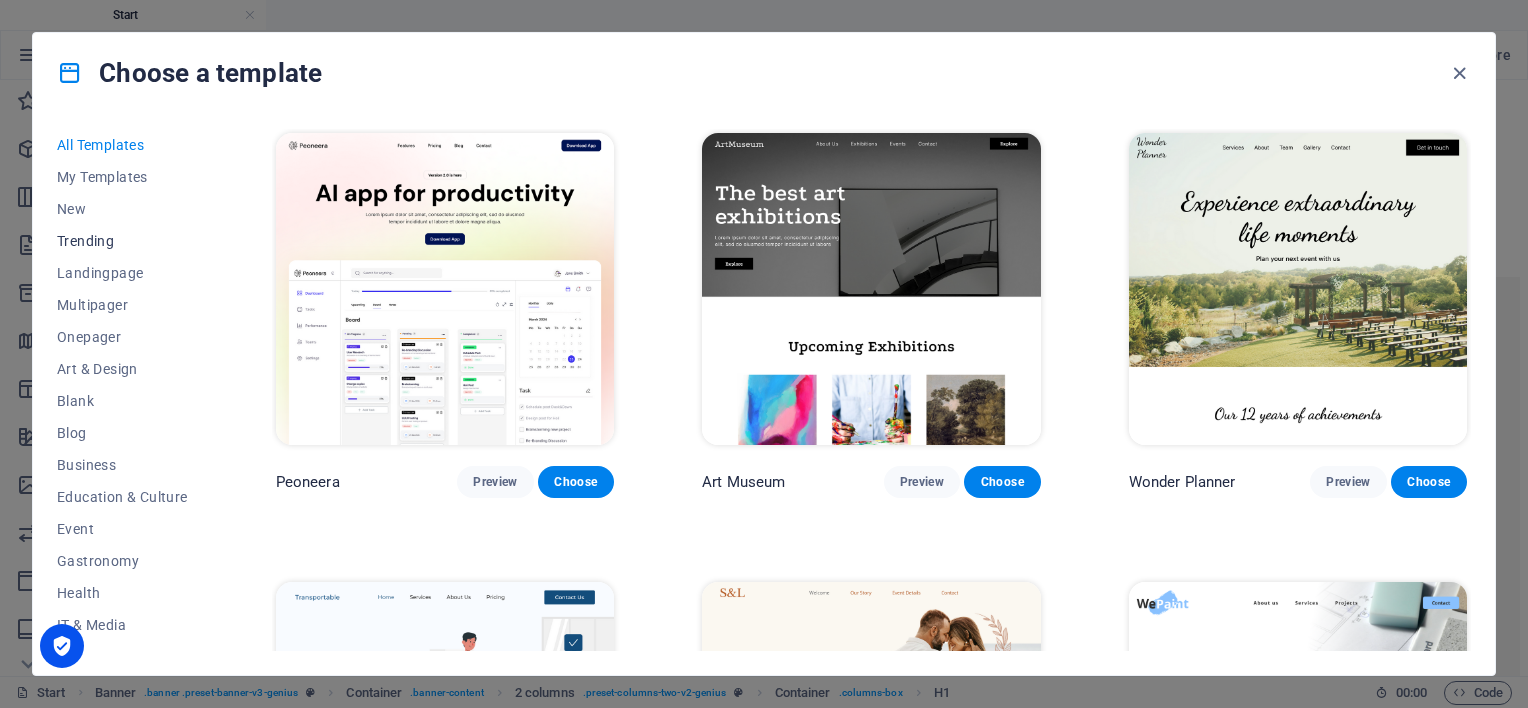 click on "Trending" at bounding box center (122, 241) 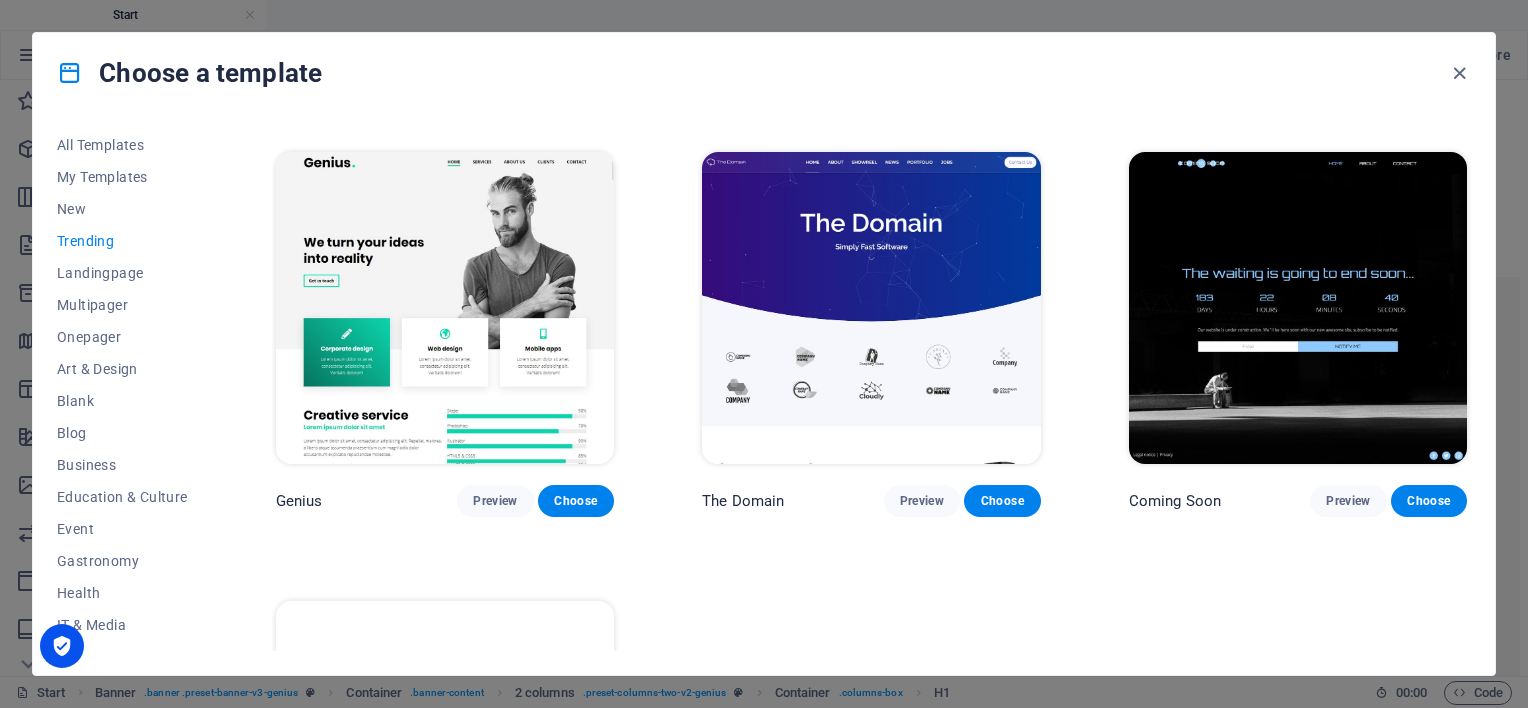 scroll, scrollTop: 1679, scrollLeft: 0, axis: vertical 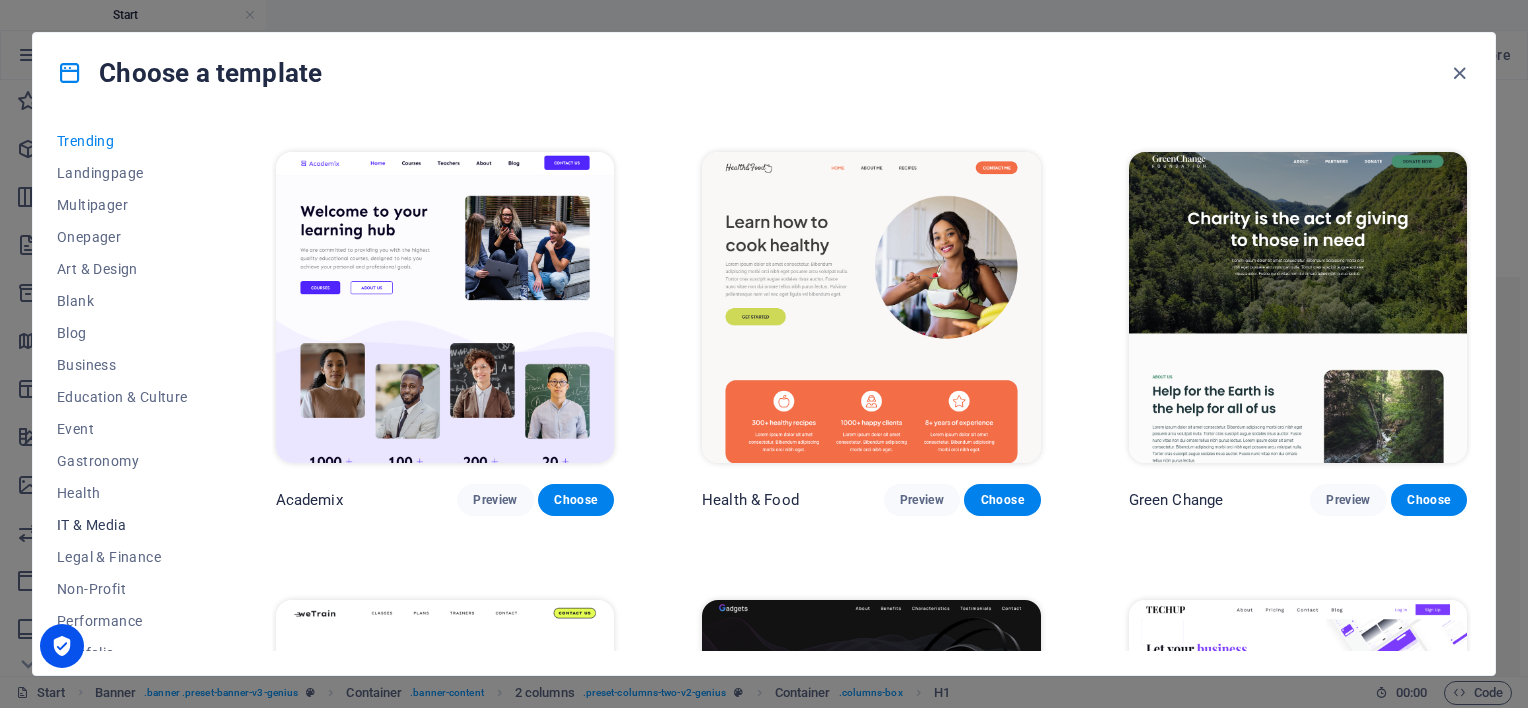 click on "IT & Media" at bounding box center (122, 525) 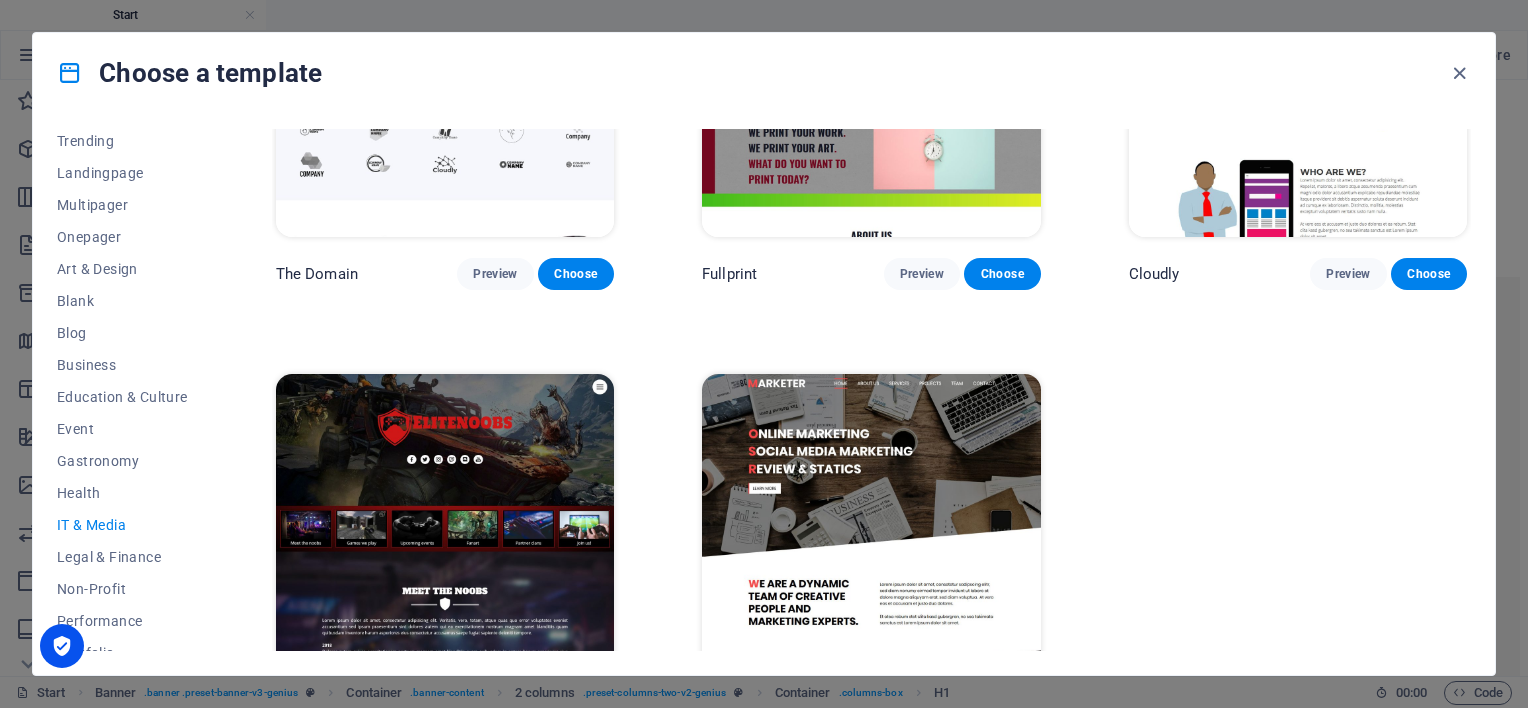 scroll, scrollTop: 1185, scrollLeft: 0, axis: vertical 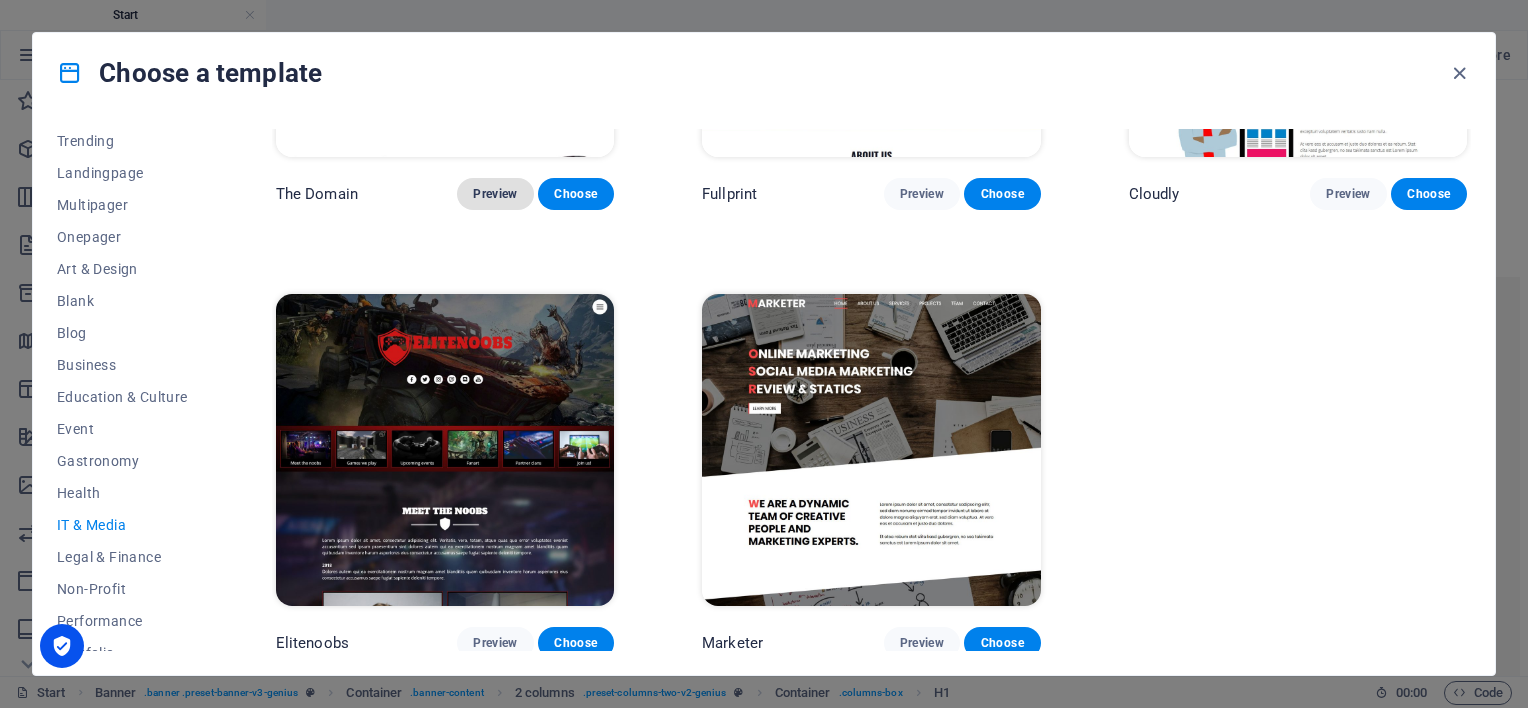 click on "Preview" at bounding box center (495, 194) 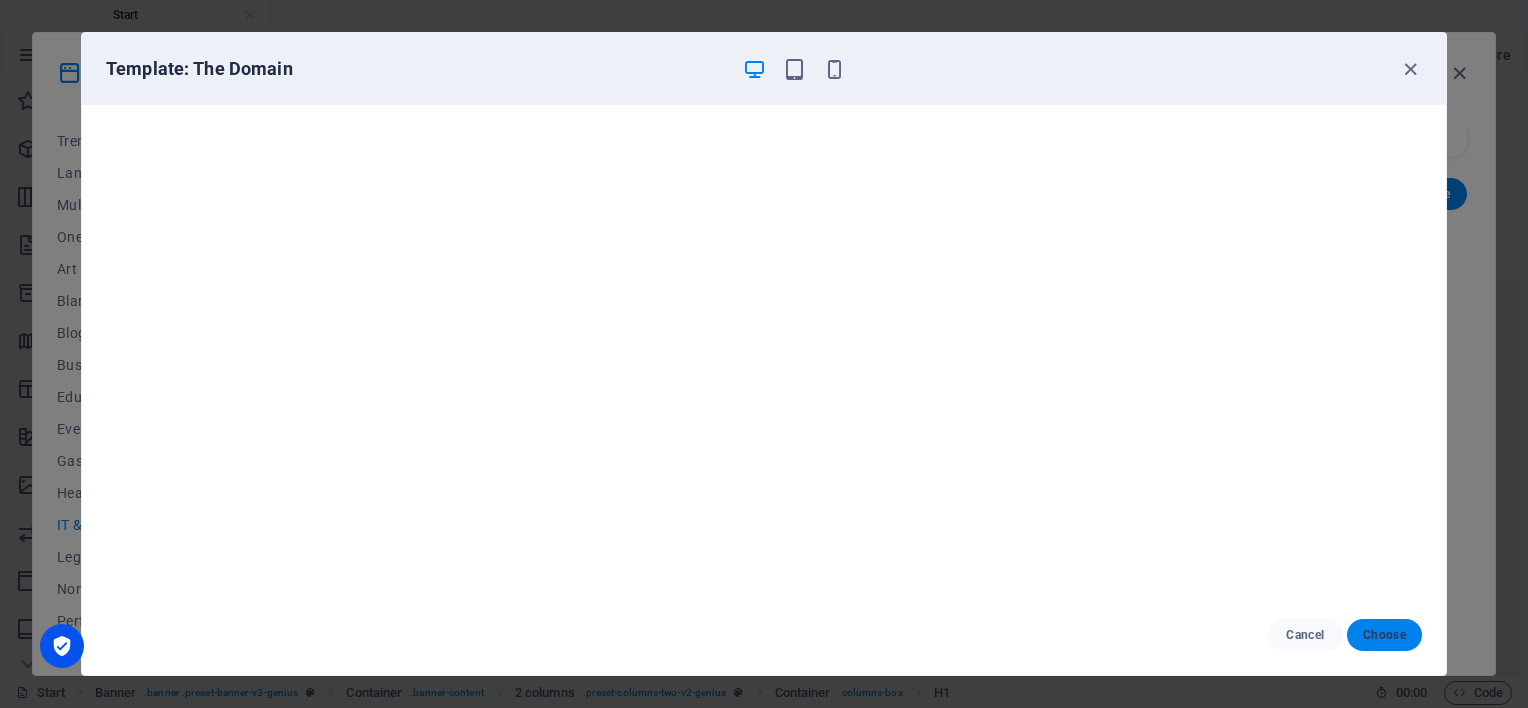 click on "Choose" at bounding box center [1384, 635] 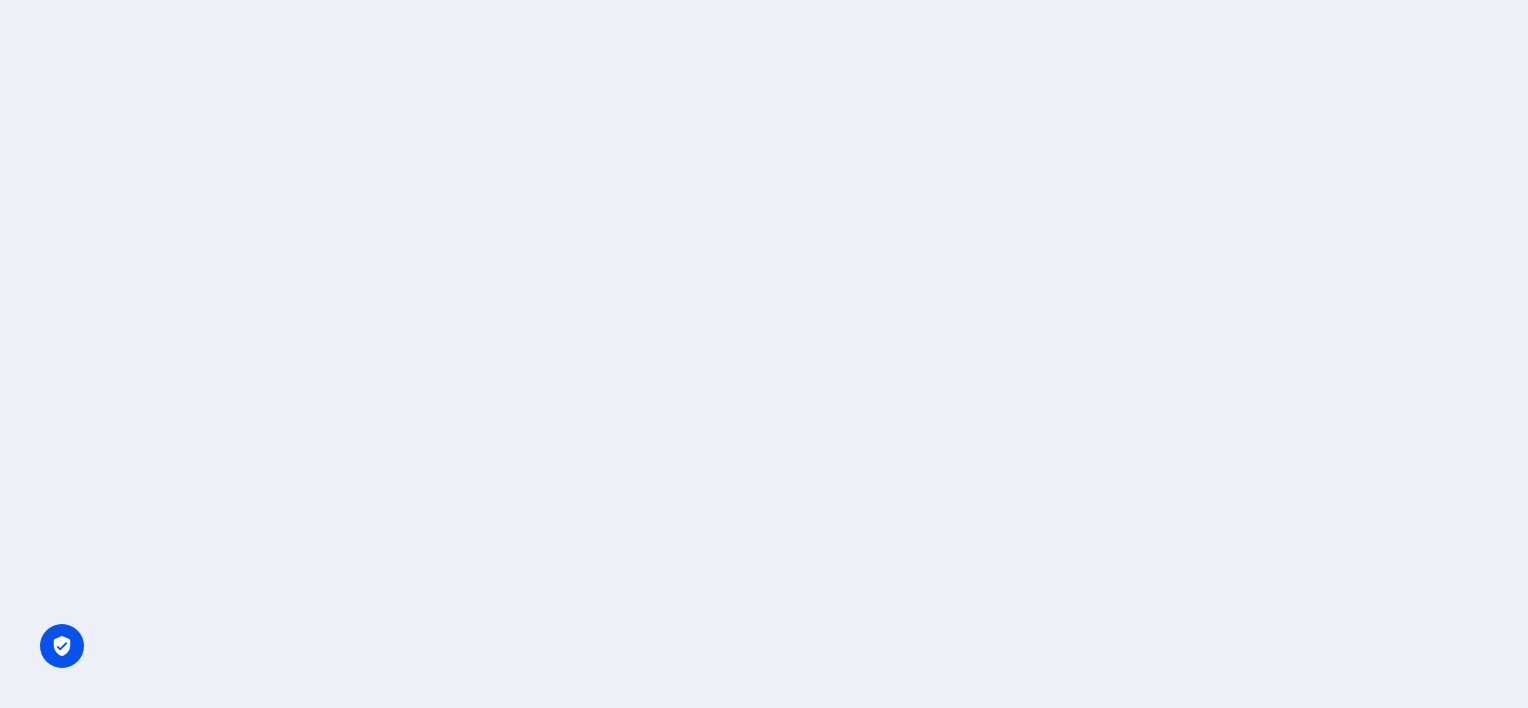 scroll, scrollTop: 0, scrollLeft: 0, axis: both 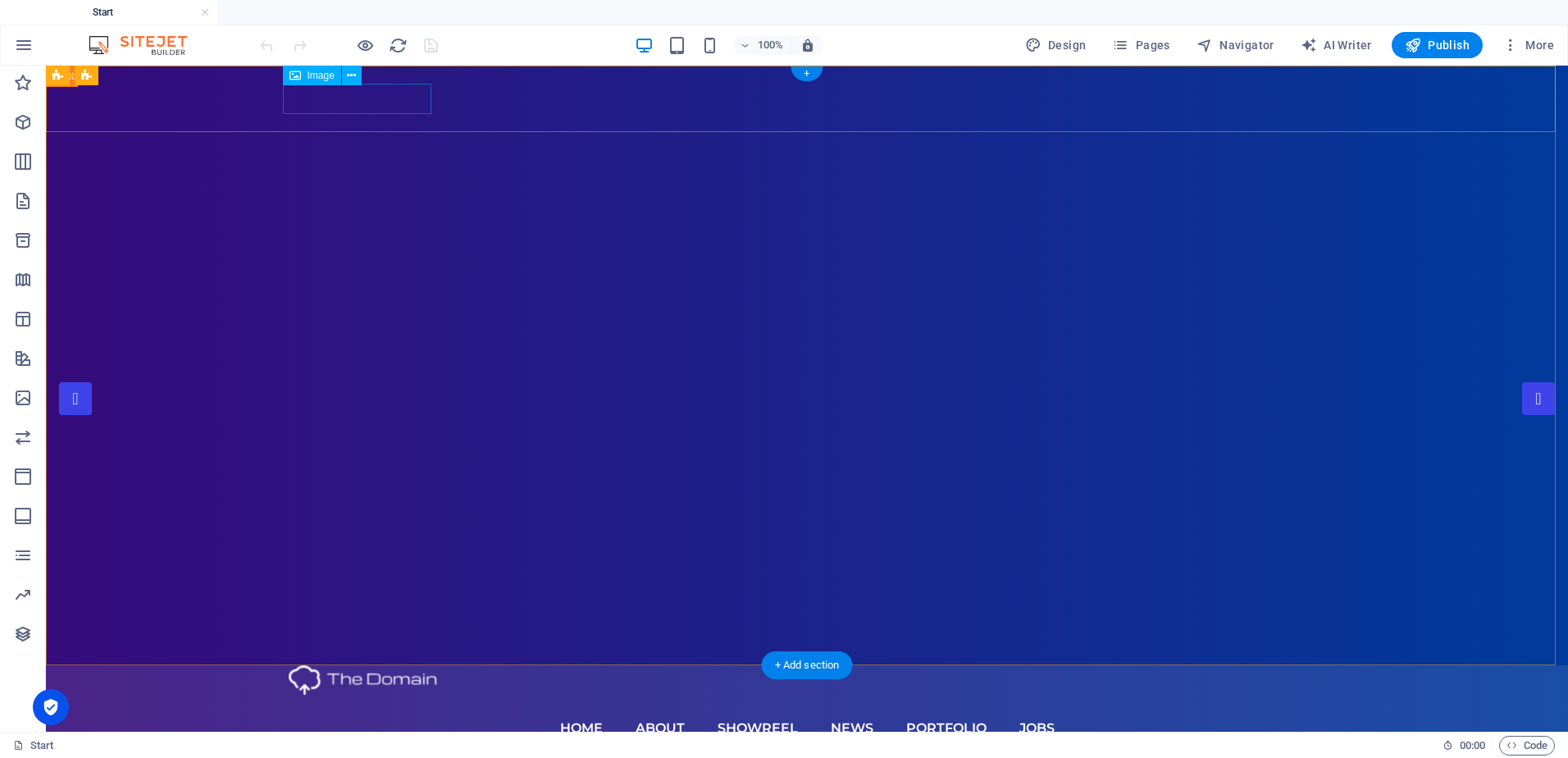 click at bounding box center [807, 680] 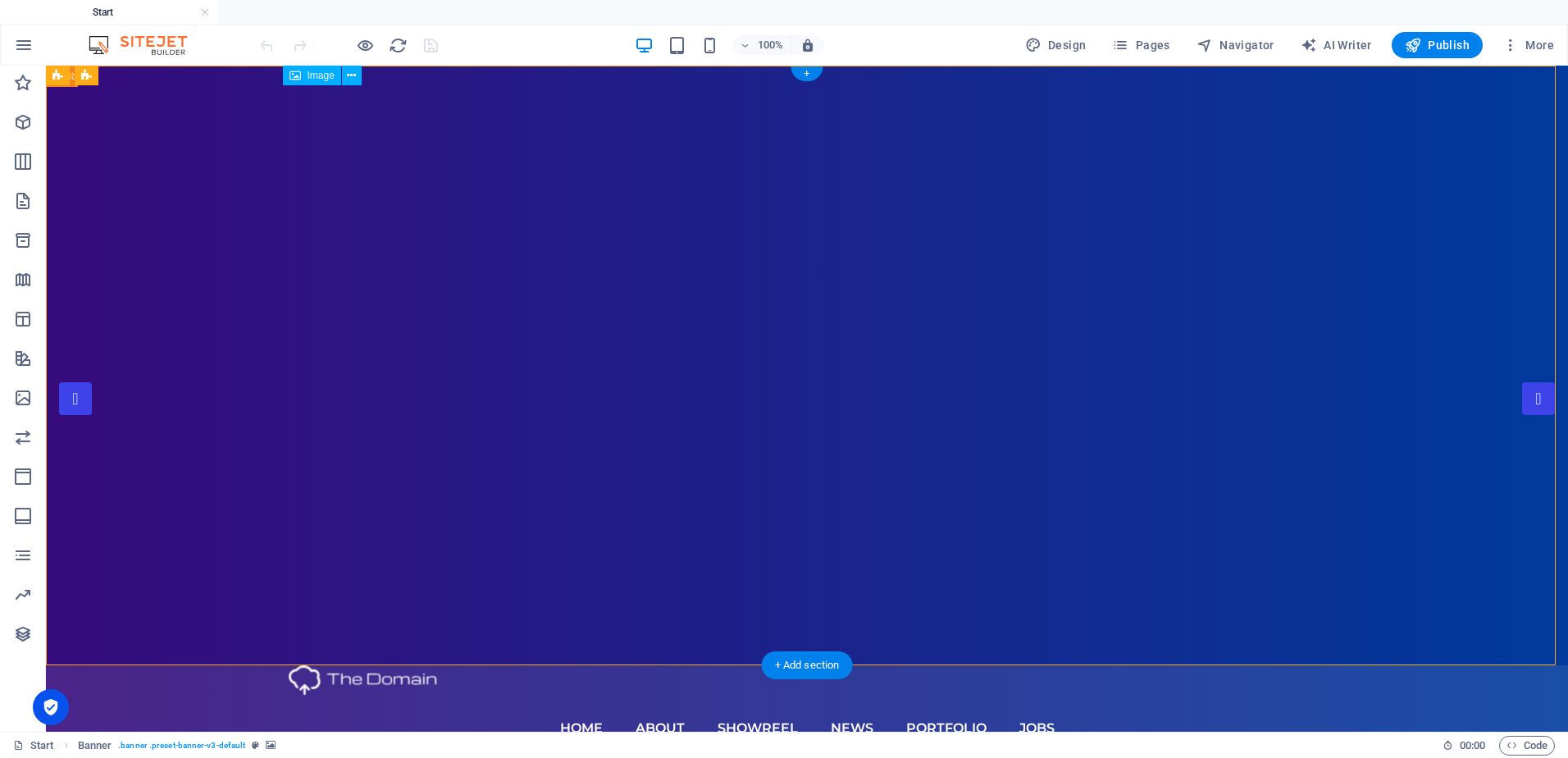 click at bounding box center (807, 680) 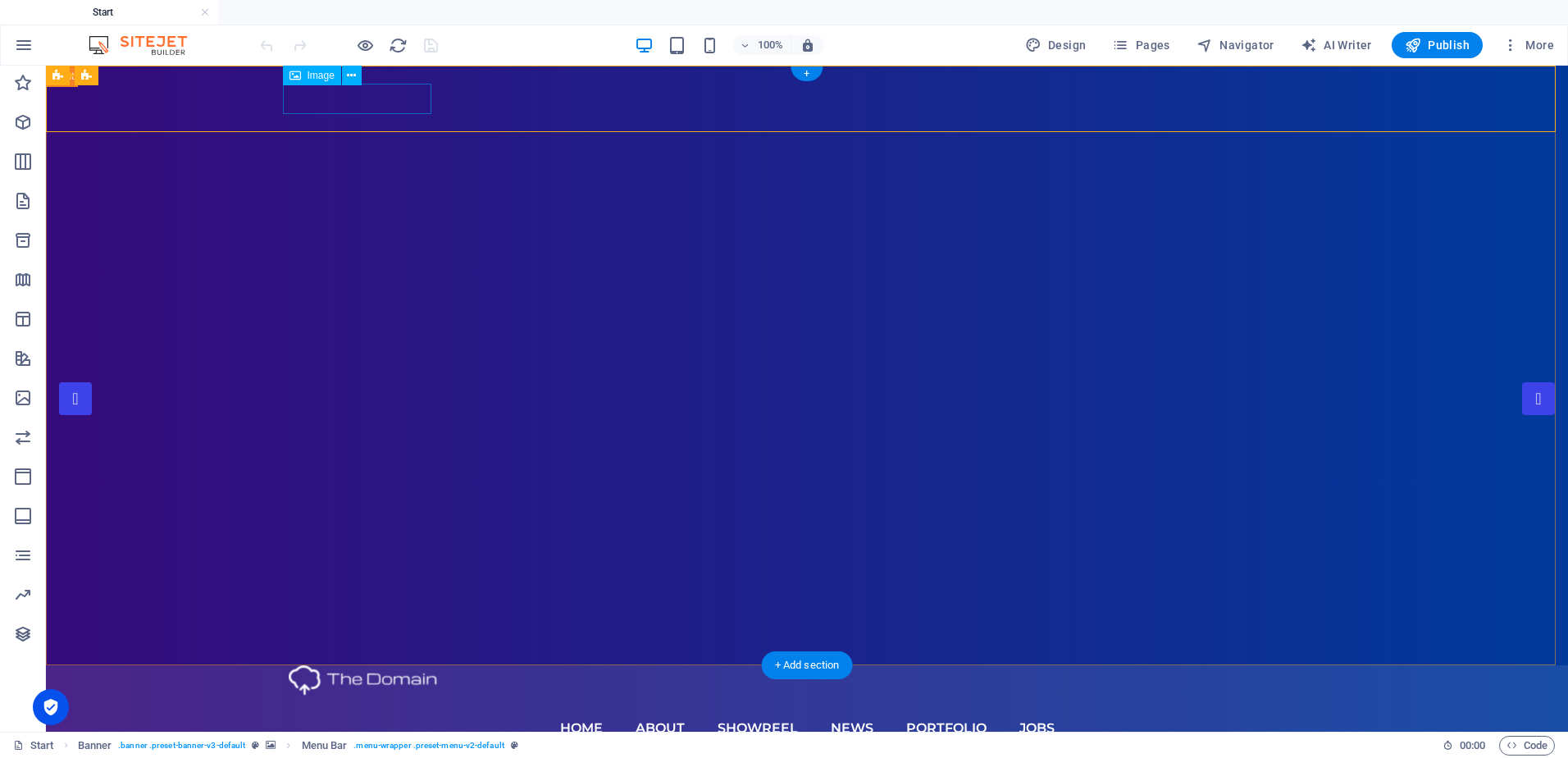 click at bounding box center [807, 680] 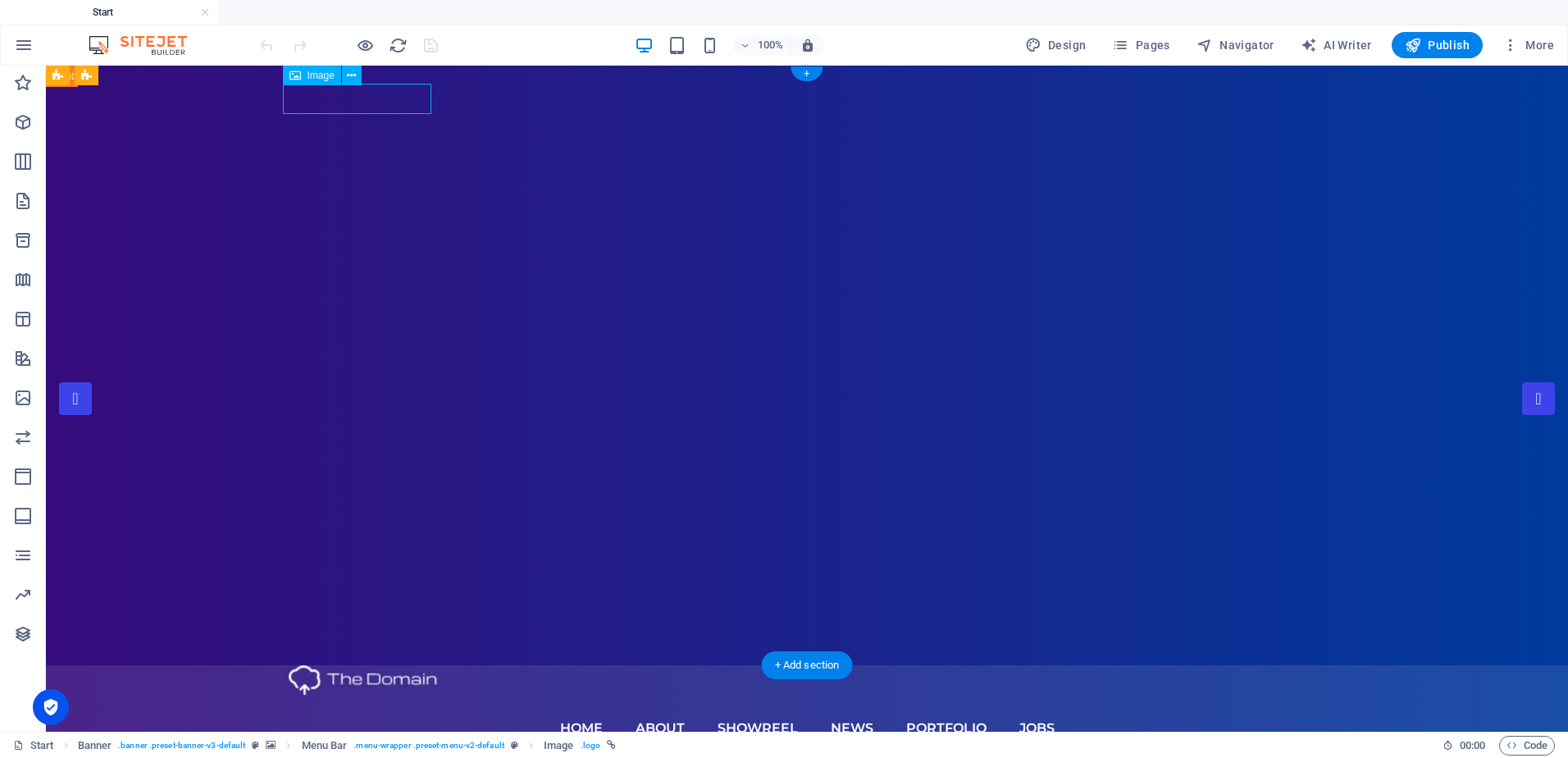 click at bounding box center [807, 680] 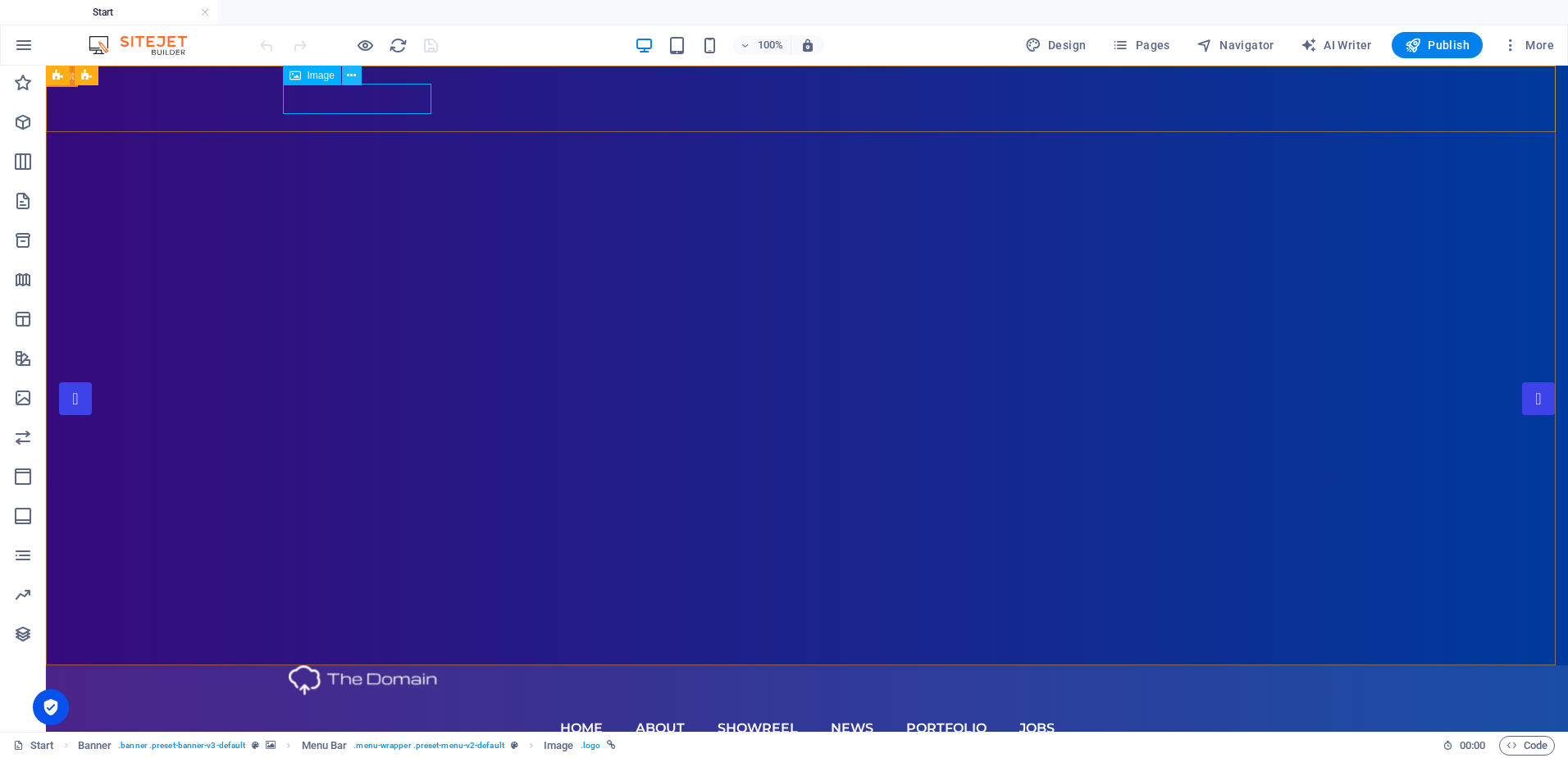 click at bounding box center (351, 75) 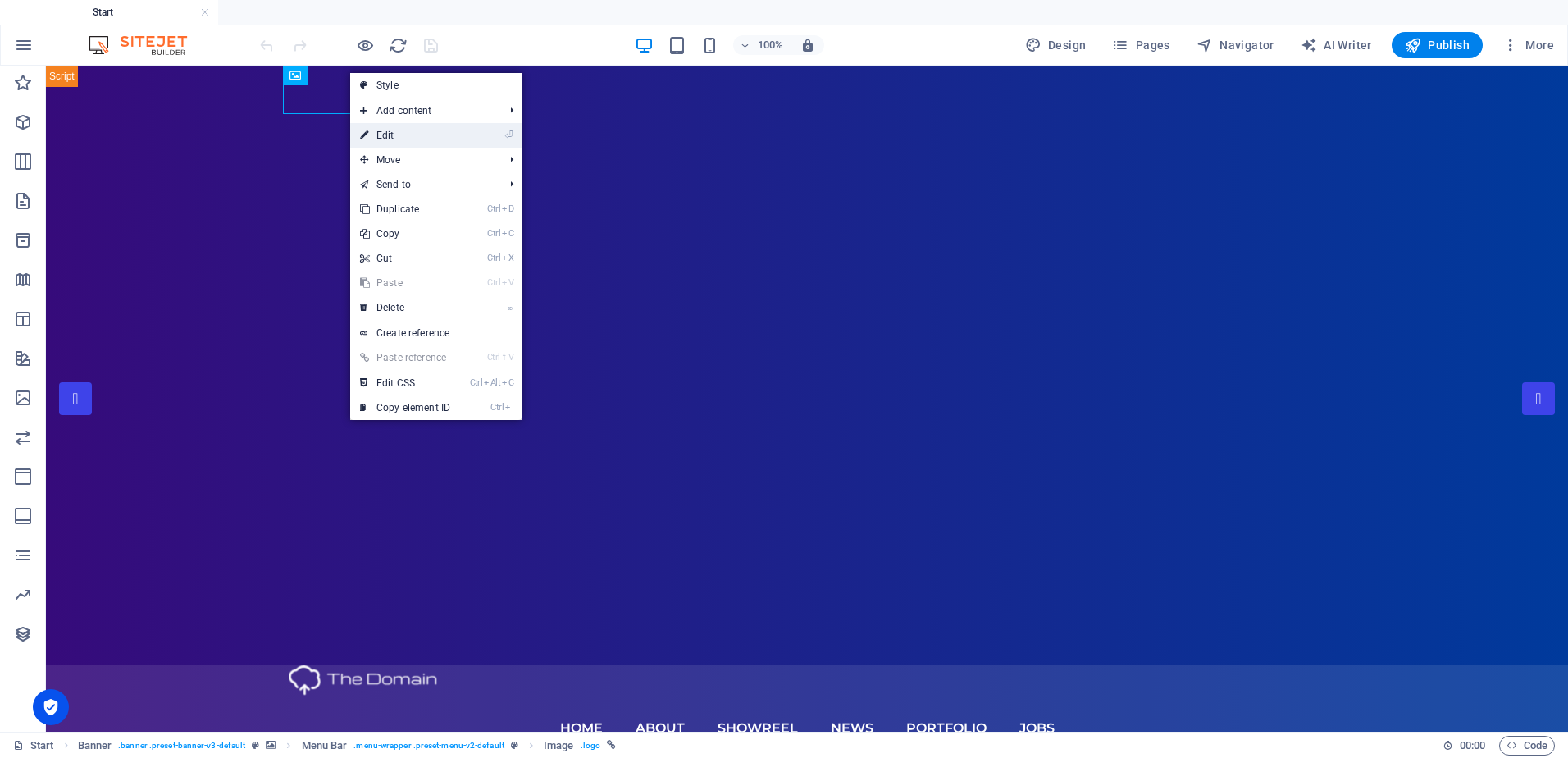 click on "⏎  Edit" at bounding box center (405, 135) 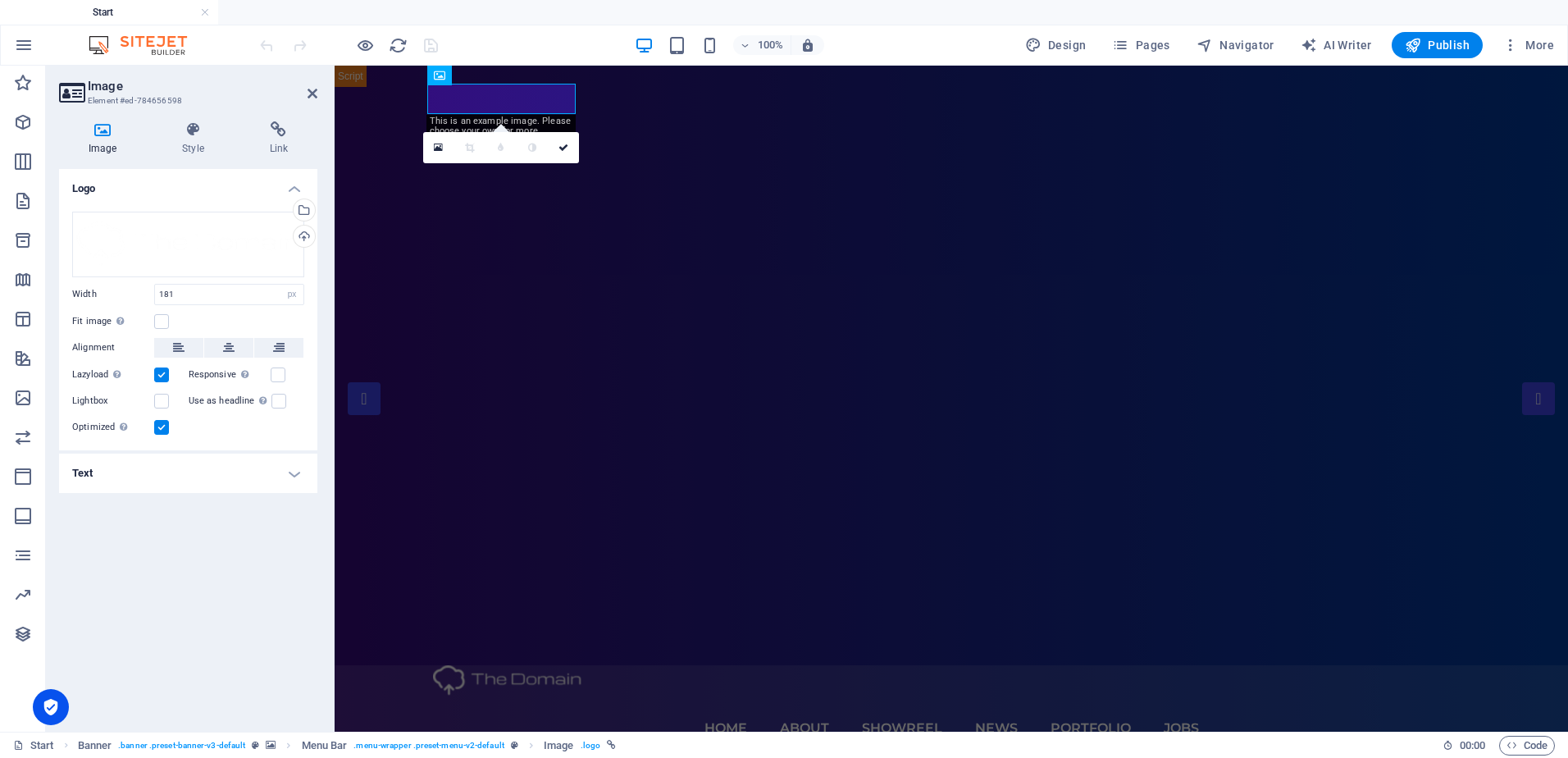 click on "Image" at bounding box center (106, 139) 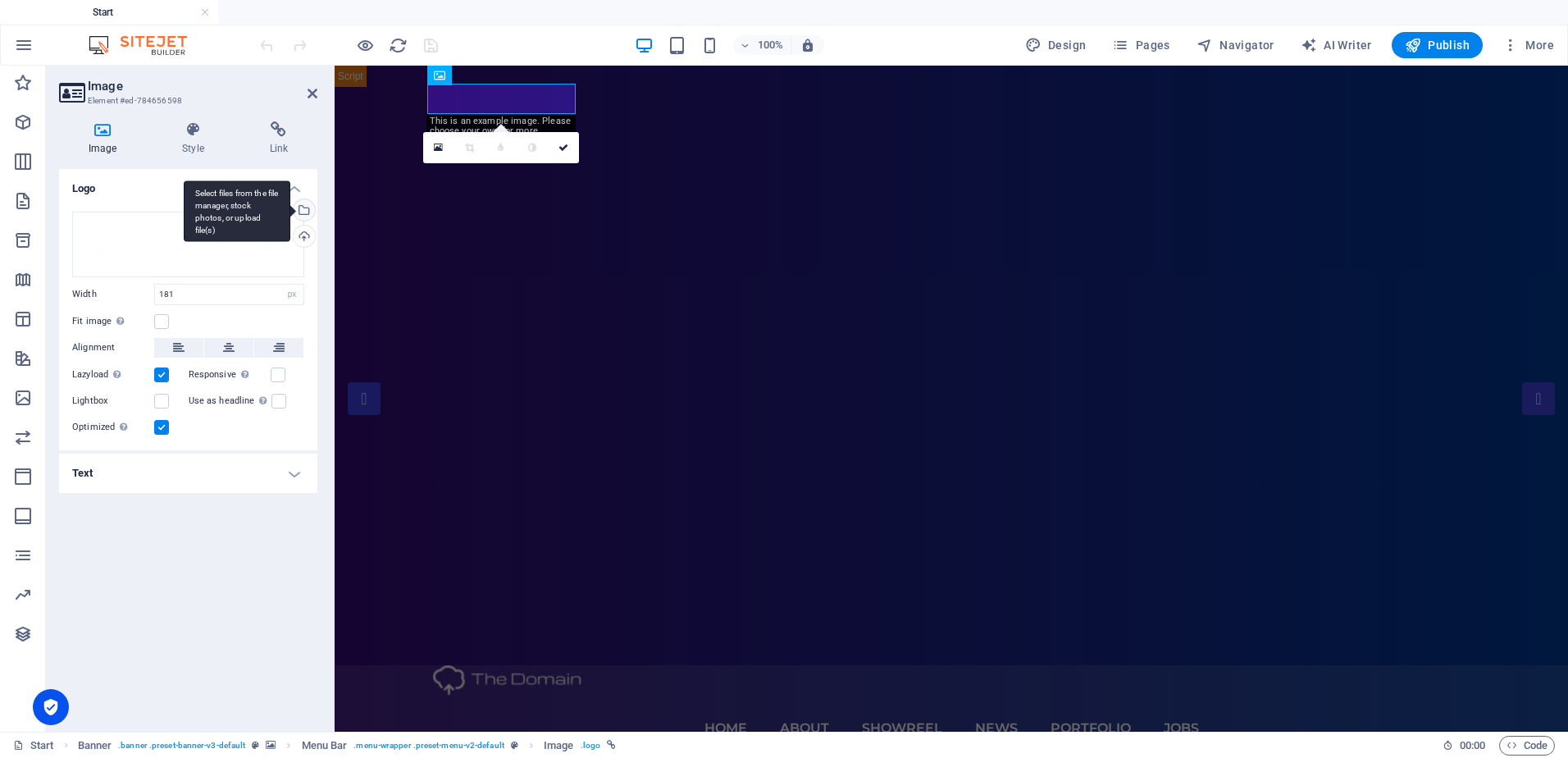 click on "Select files from the file manager, stock photos, or upload file(s)" at bounding box center [303, 212] 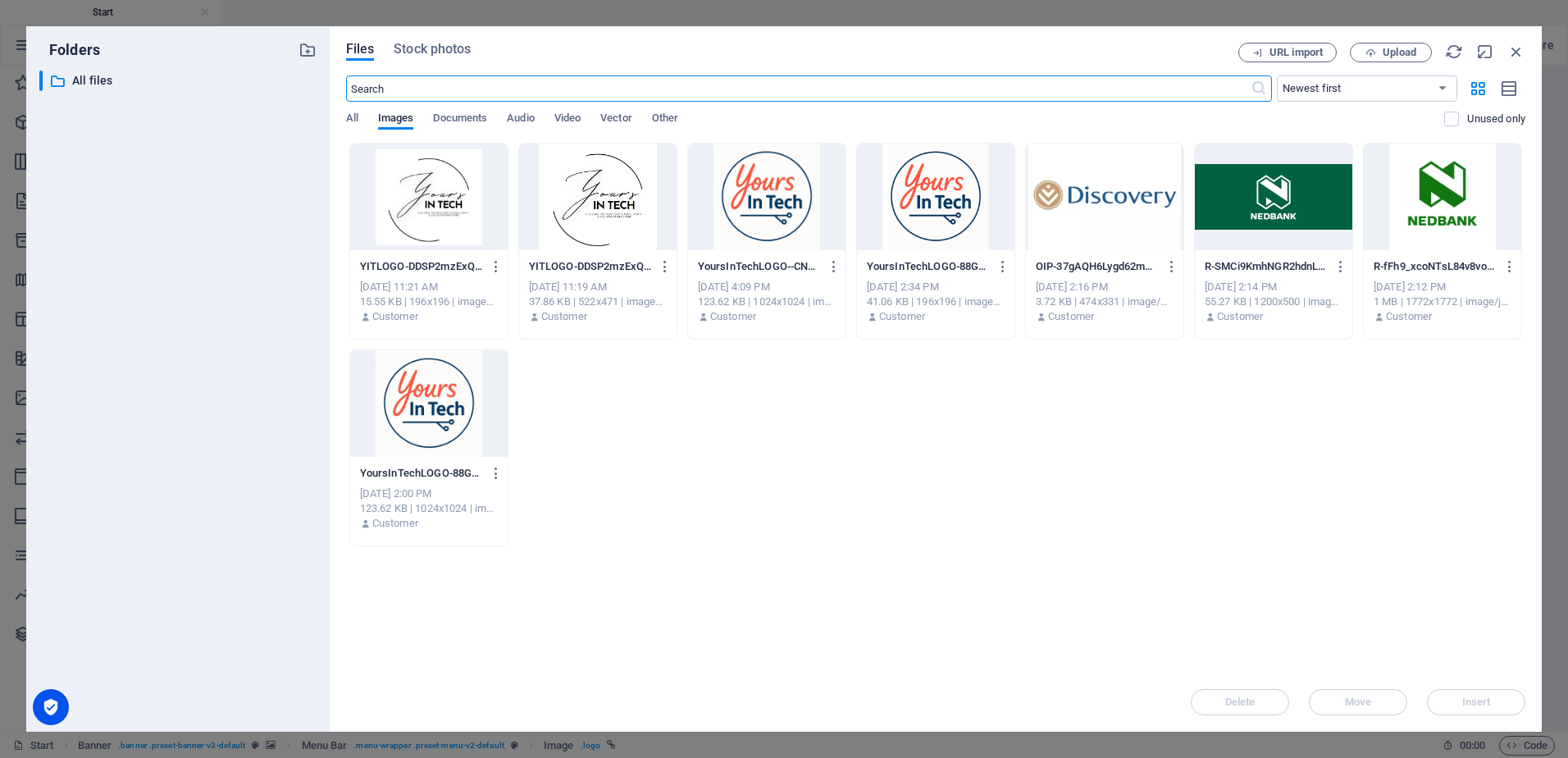 click at bounding box center [429, 197] 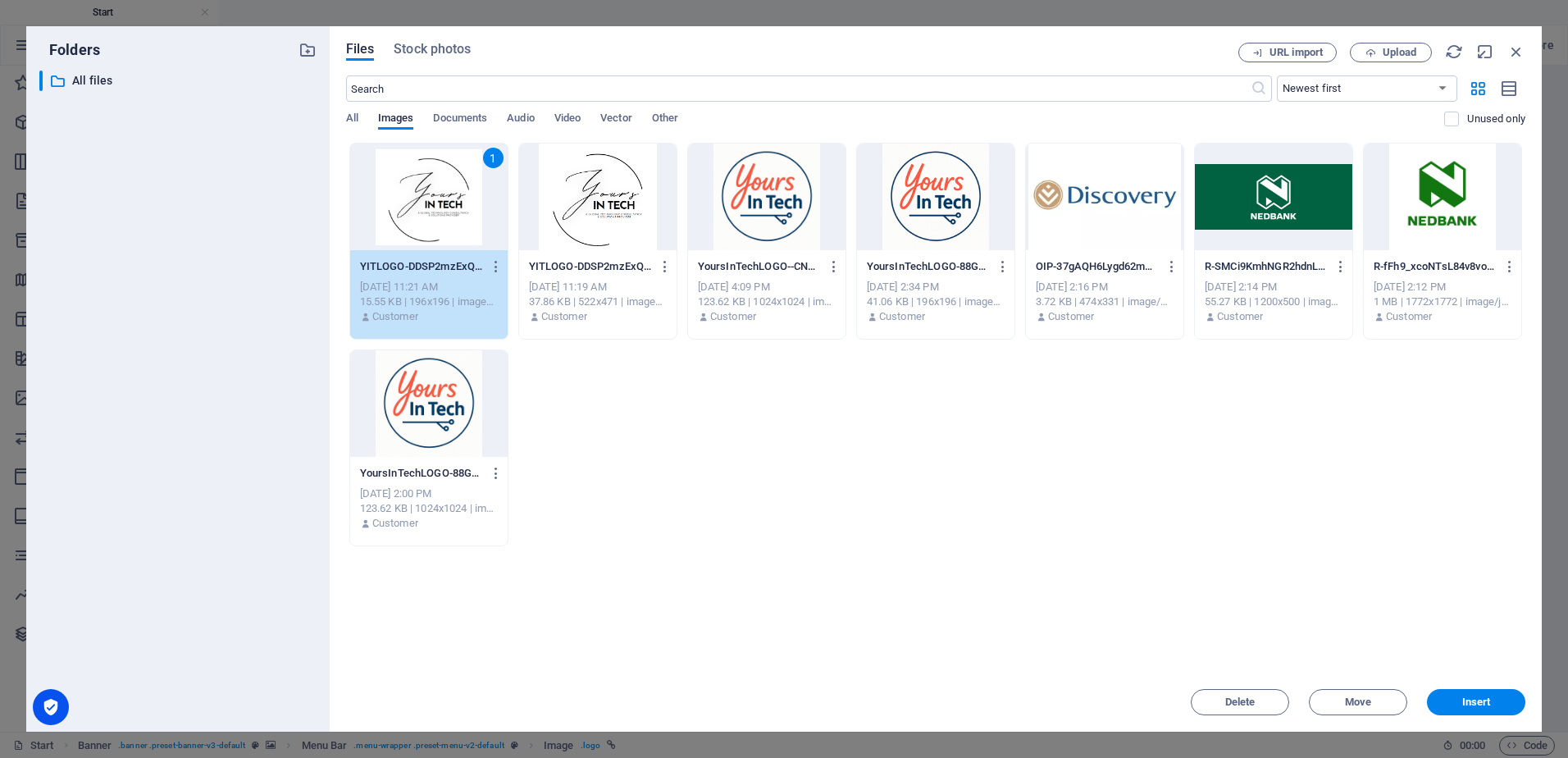 click on "1" at bounding box center (429, 197) 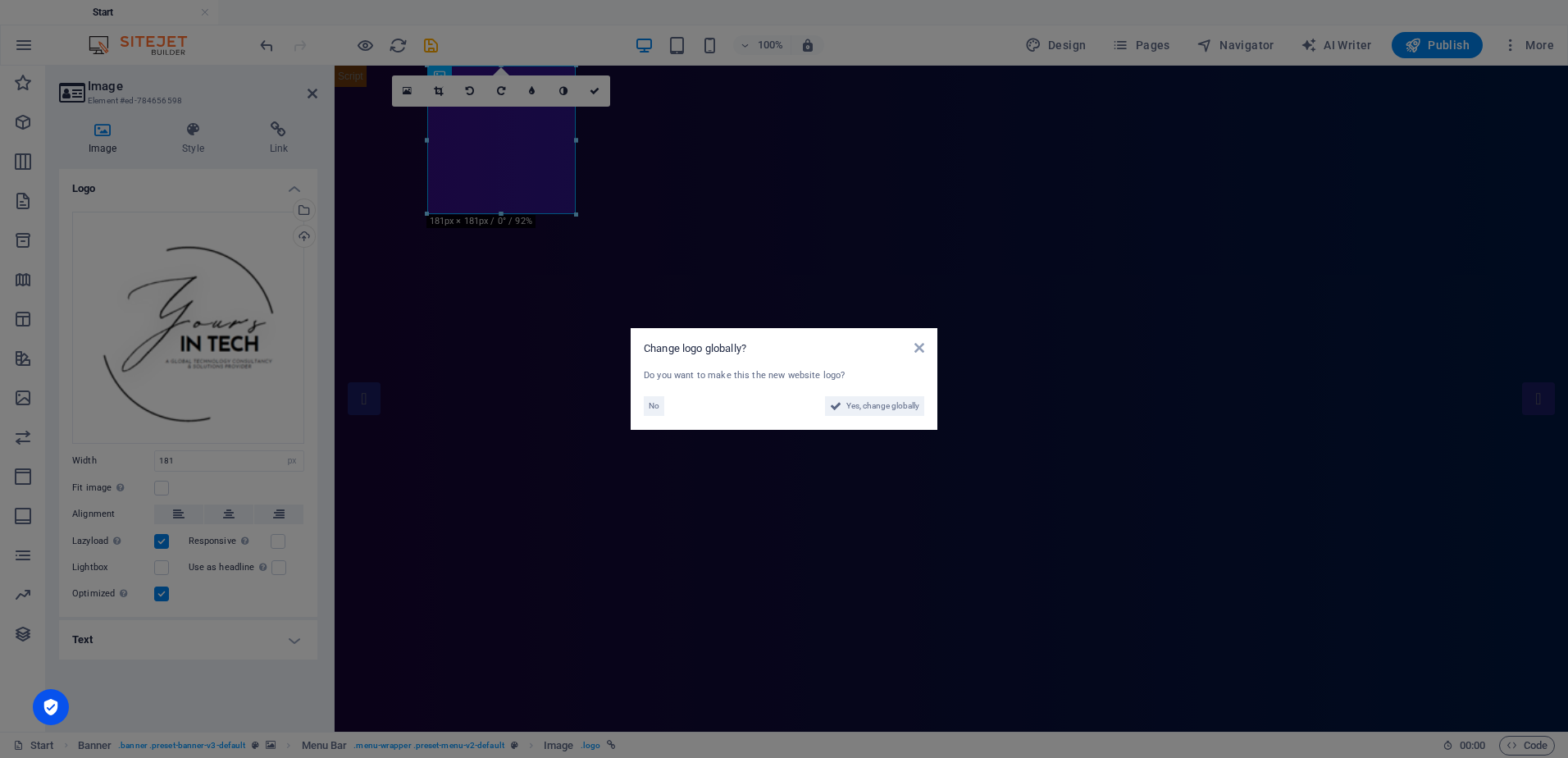 click on "Change logo globally? Do you want to make this the new website logo? No Yes, change globally" at bounding box center (784, 379) 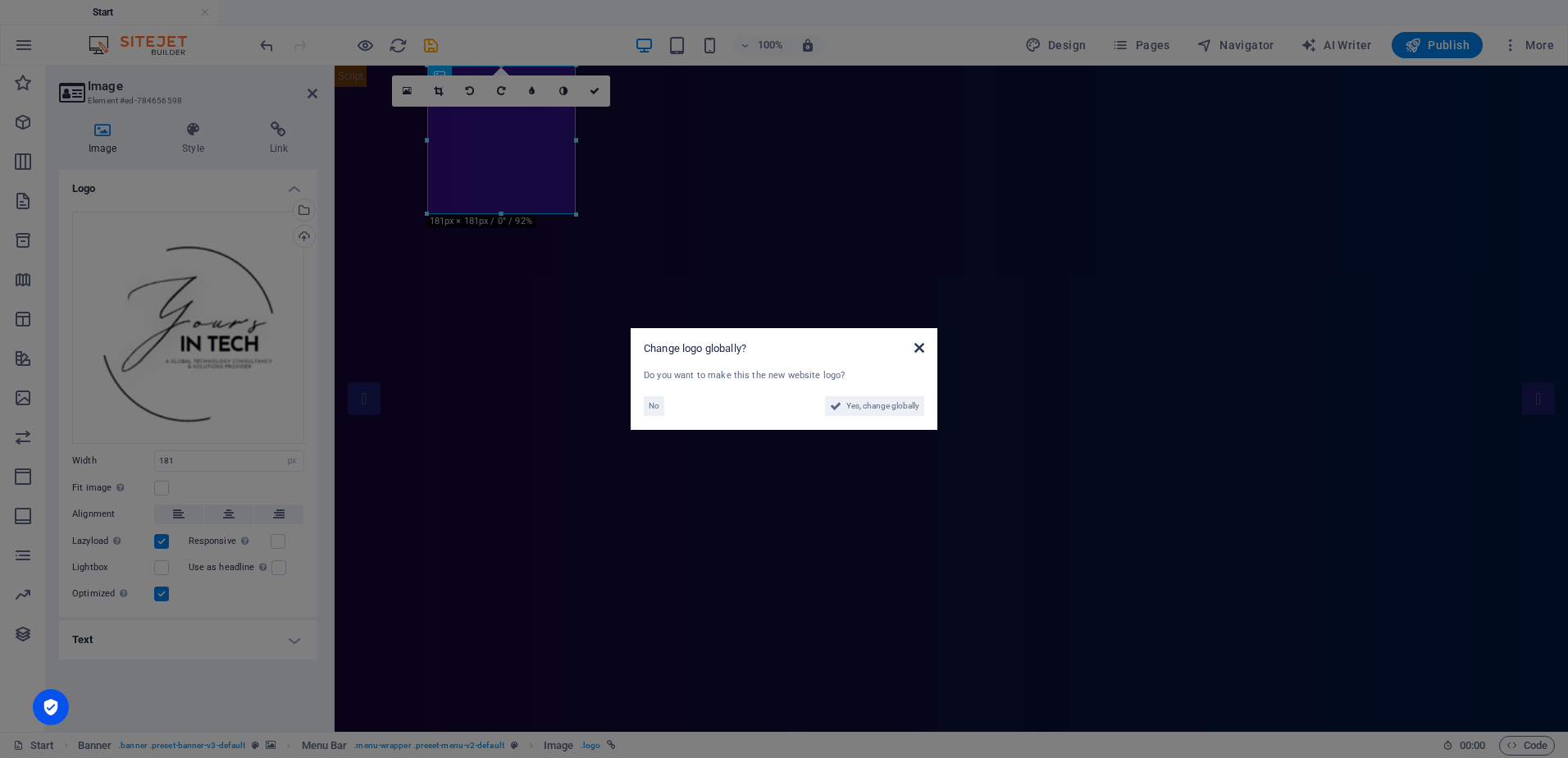 click at bounding box center [919, 348] 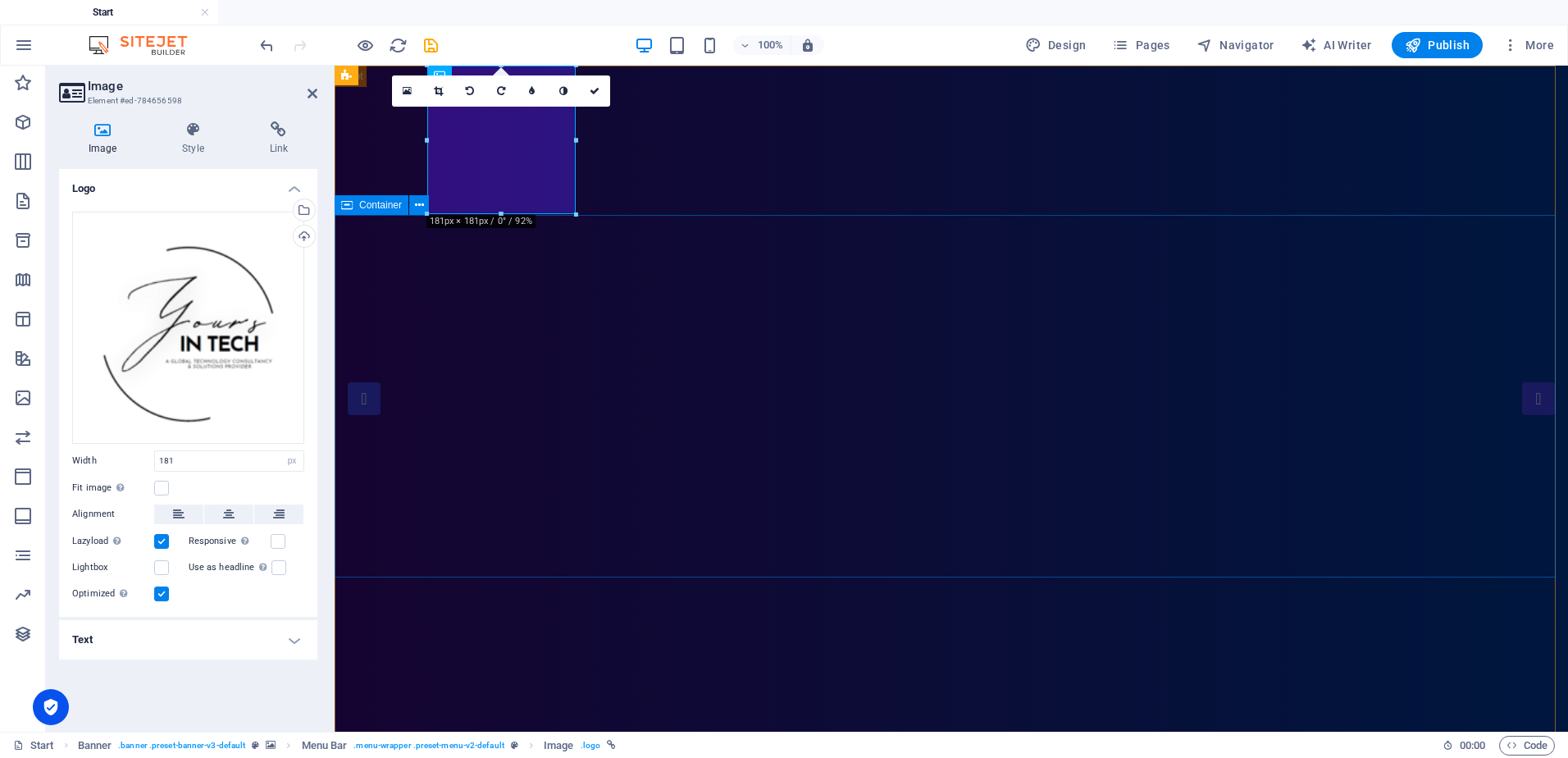 click on "yoursintech.com Simply Fast Software" at bounding box center (951, 1172) 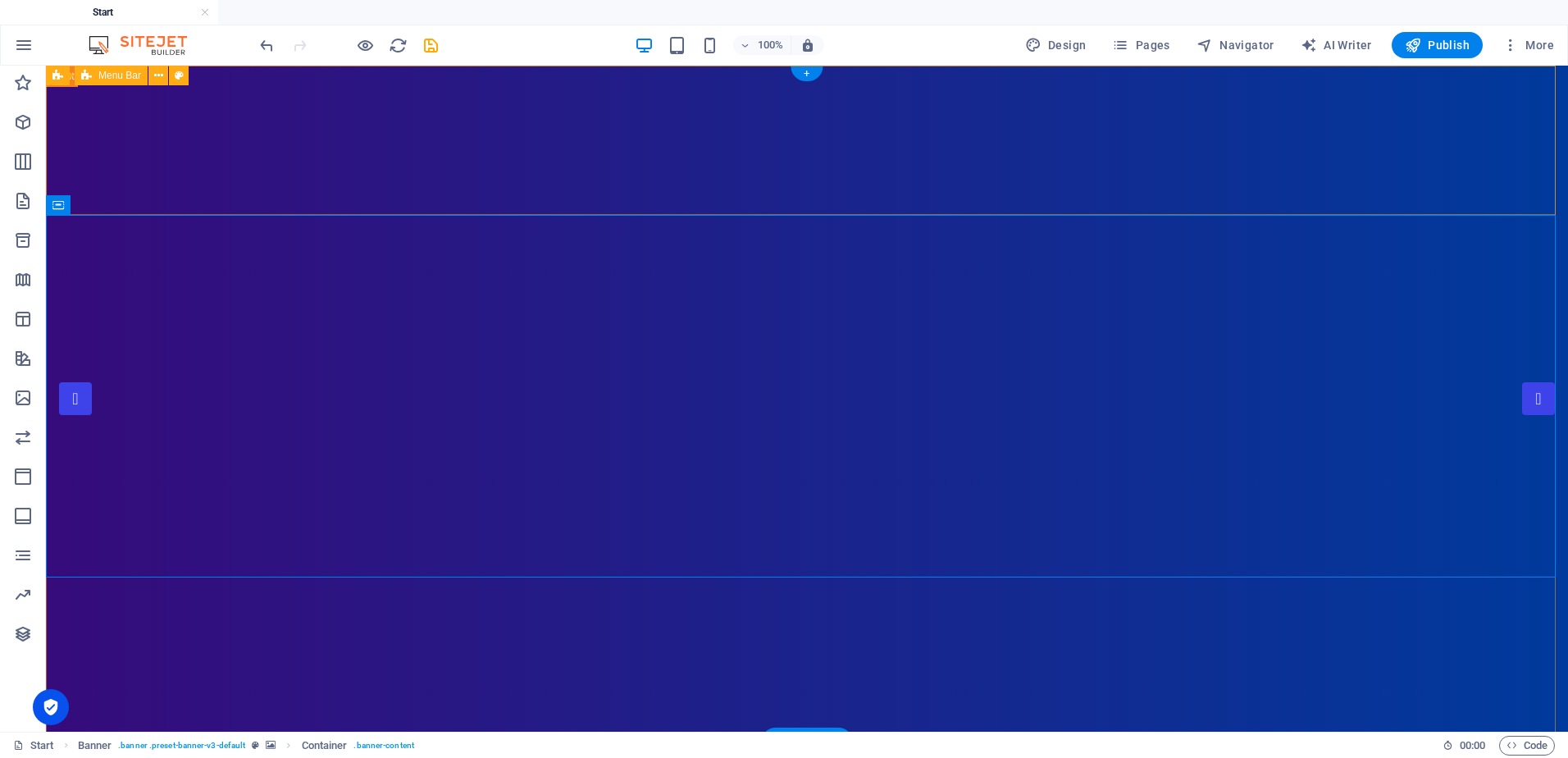 click on "Home About Showreel News Portfolio jobs Contact Us" at bounding box center (807, 866) 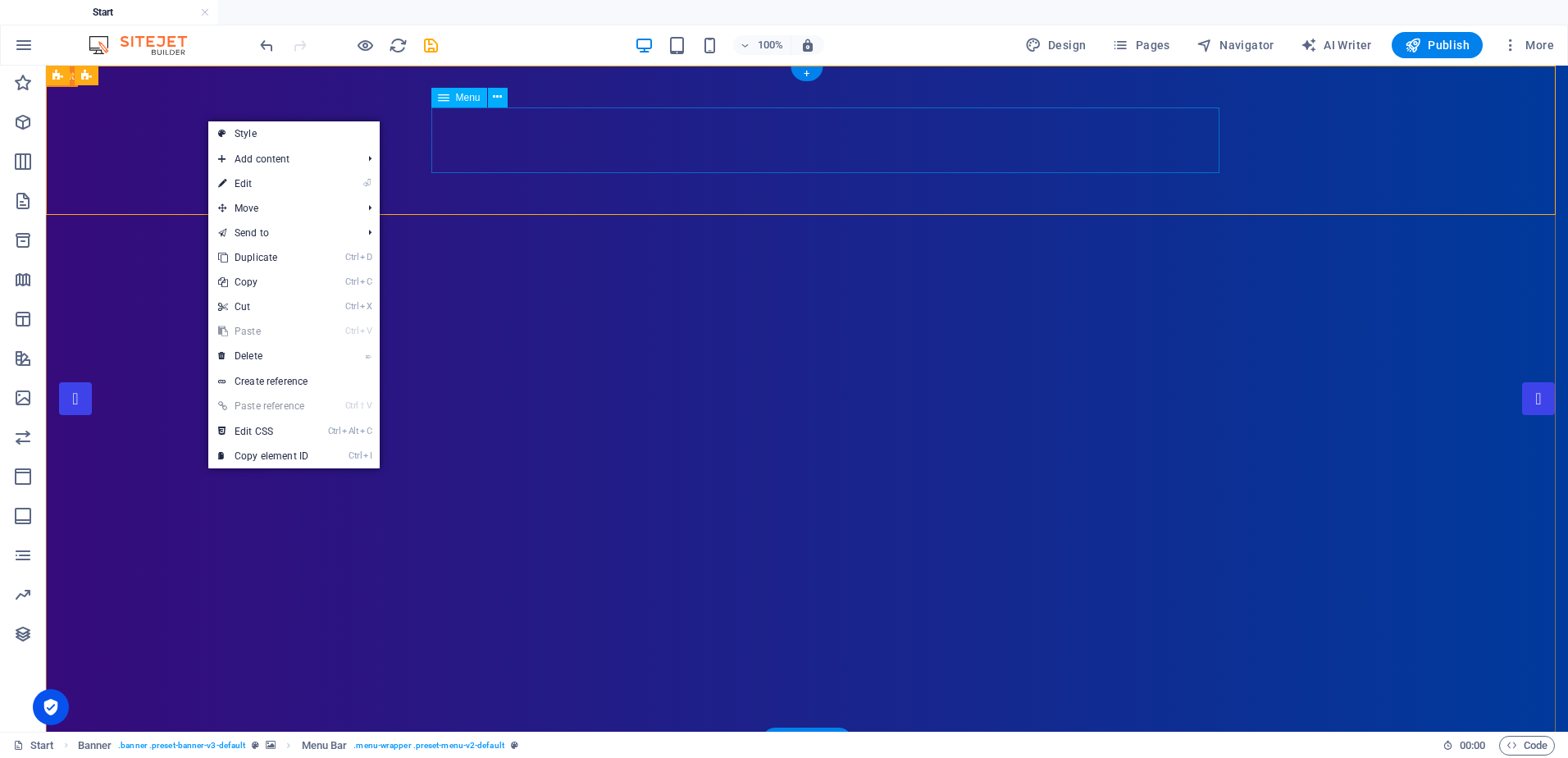 click on "Home About Showreel News Portfolio jobs" at bounding box center [807, 923] 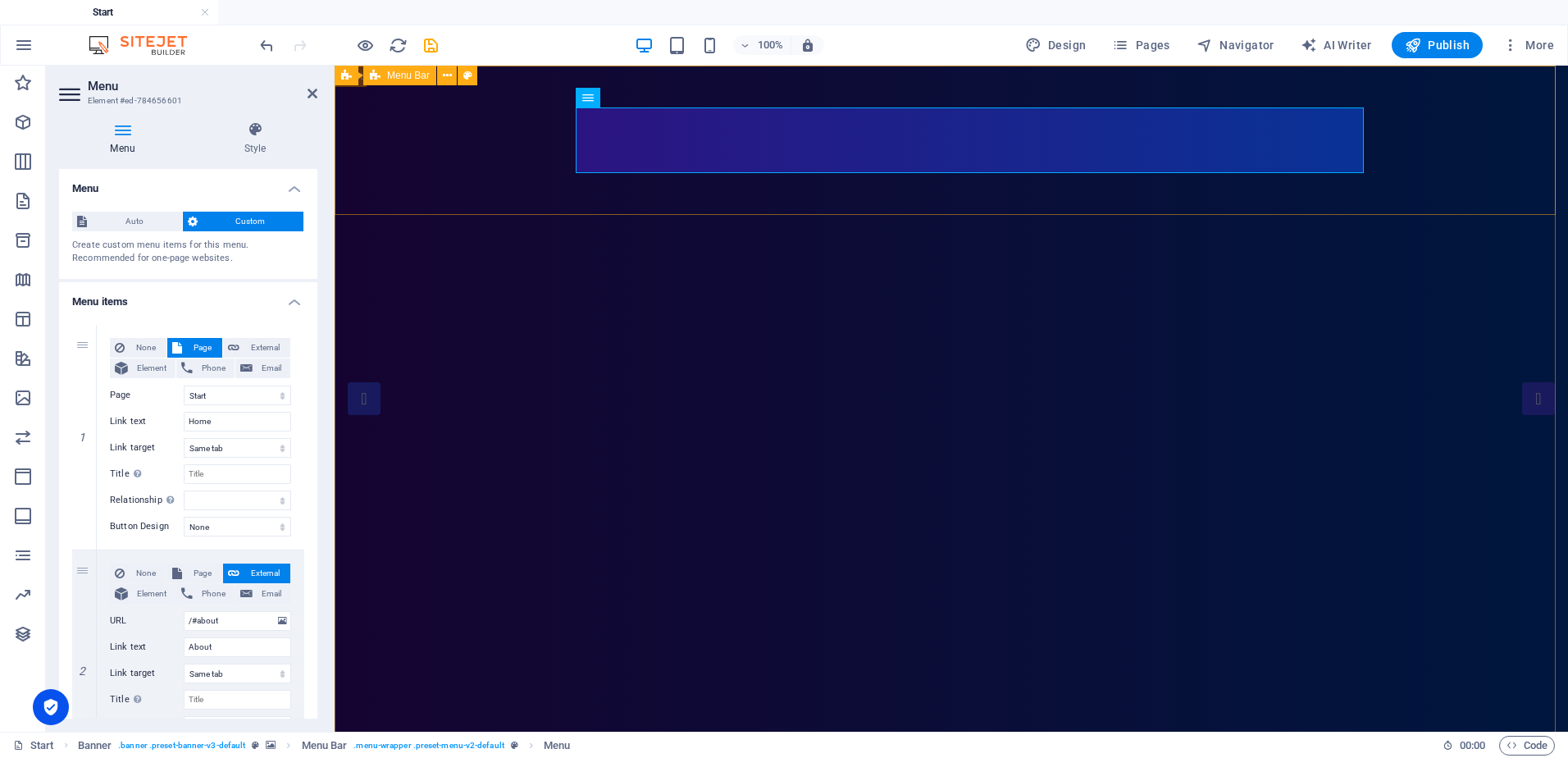 click on "Home About Showreel News Portfolio jobs Contact Us" at bounding box center (951, 866) 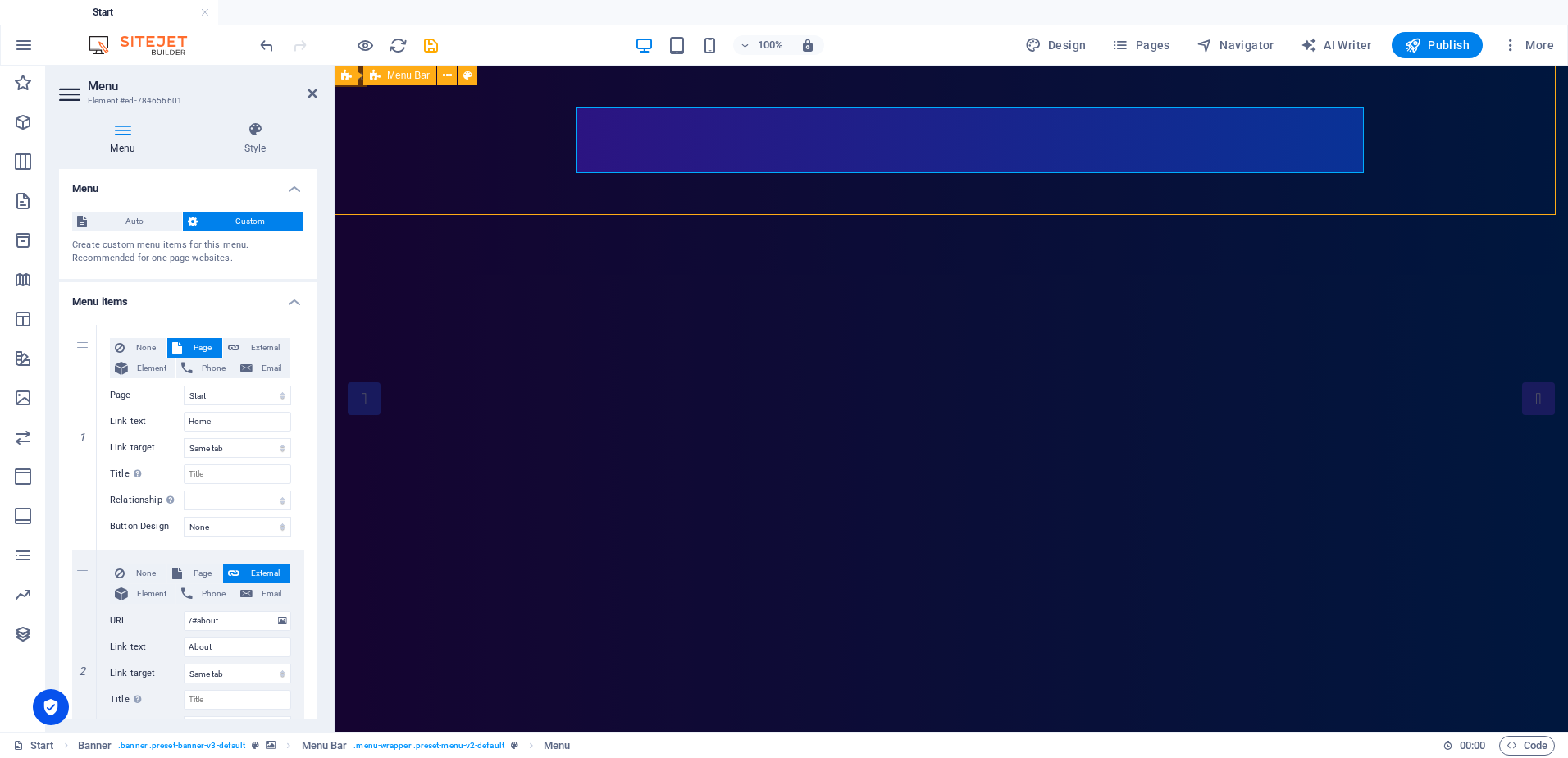 click on "Home About Showreel News Portfolio jobs Contact Us" at bounding box center (951, 866) 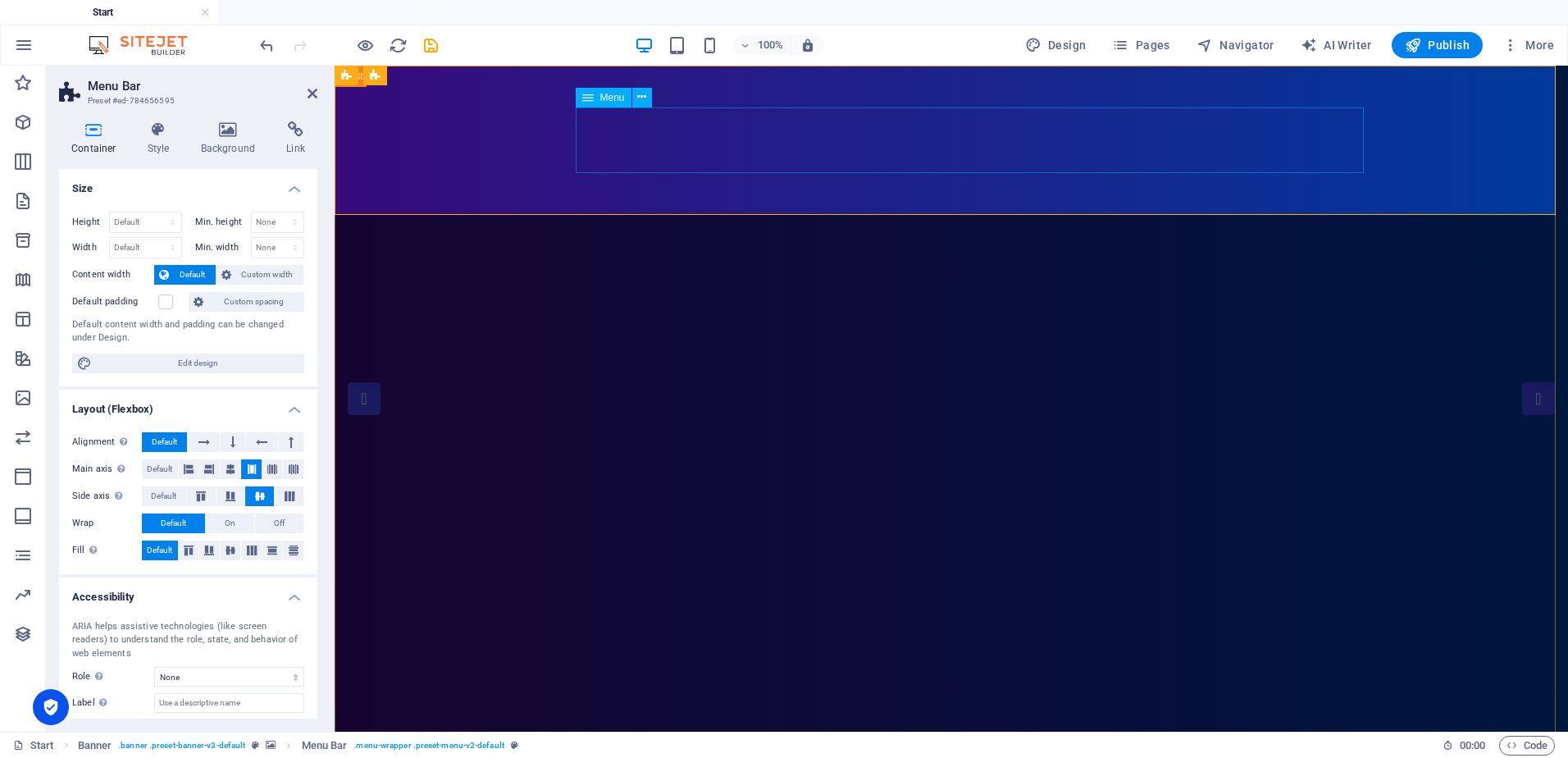 click on "Home About Showreel News Portfolio jobs" at bounding box center (951, 923) 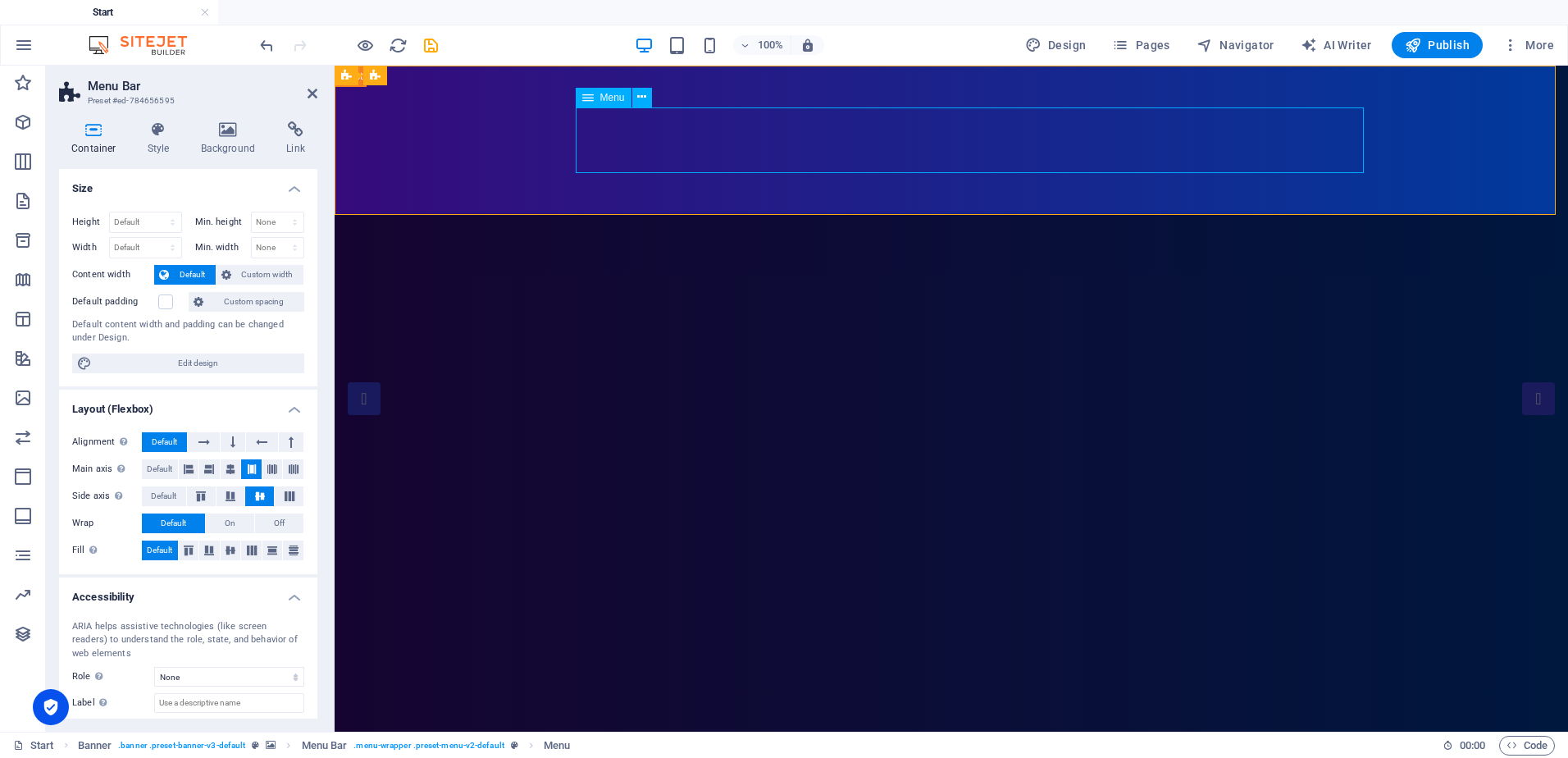 click on "Home About Showreel News Portfolio jobs" at bounding box center [951, 923] 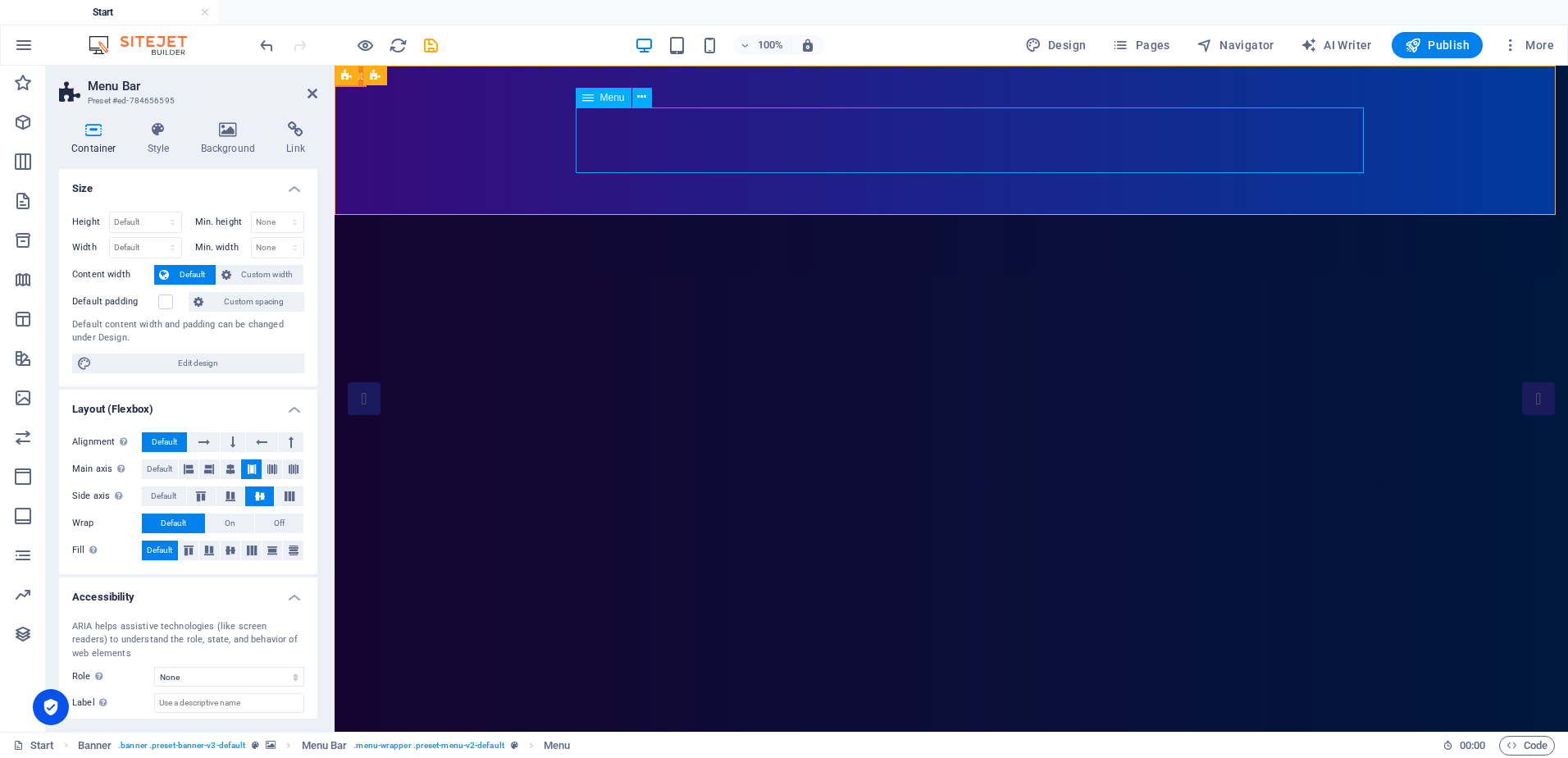 select 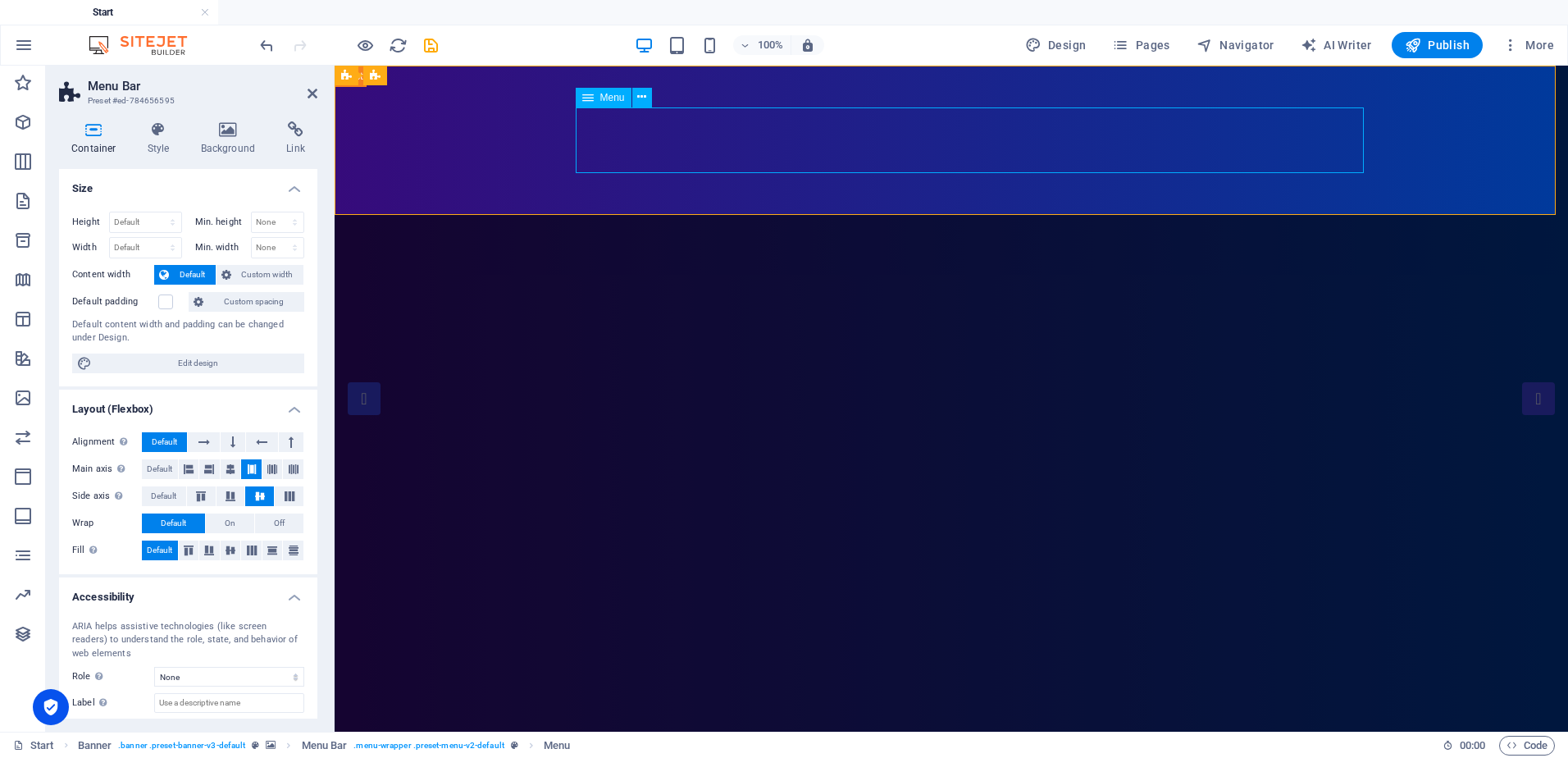 select on "1" 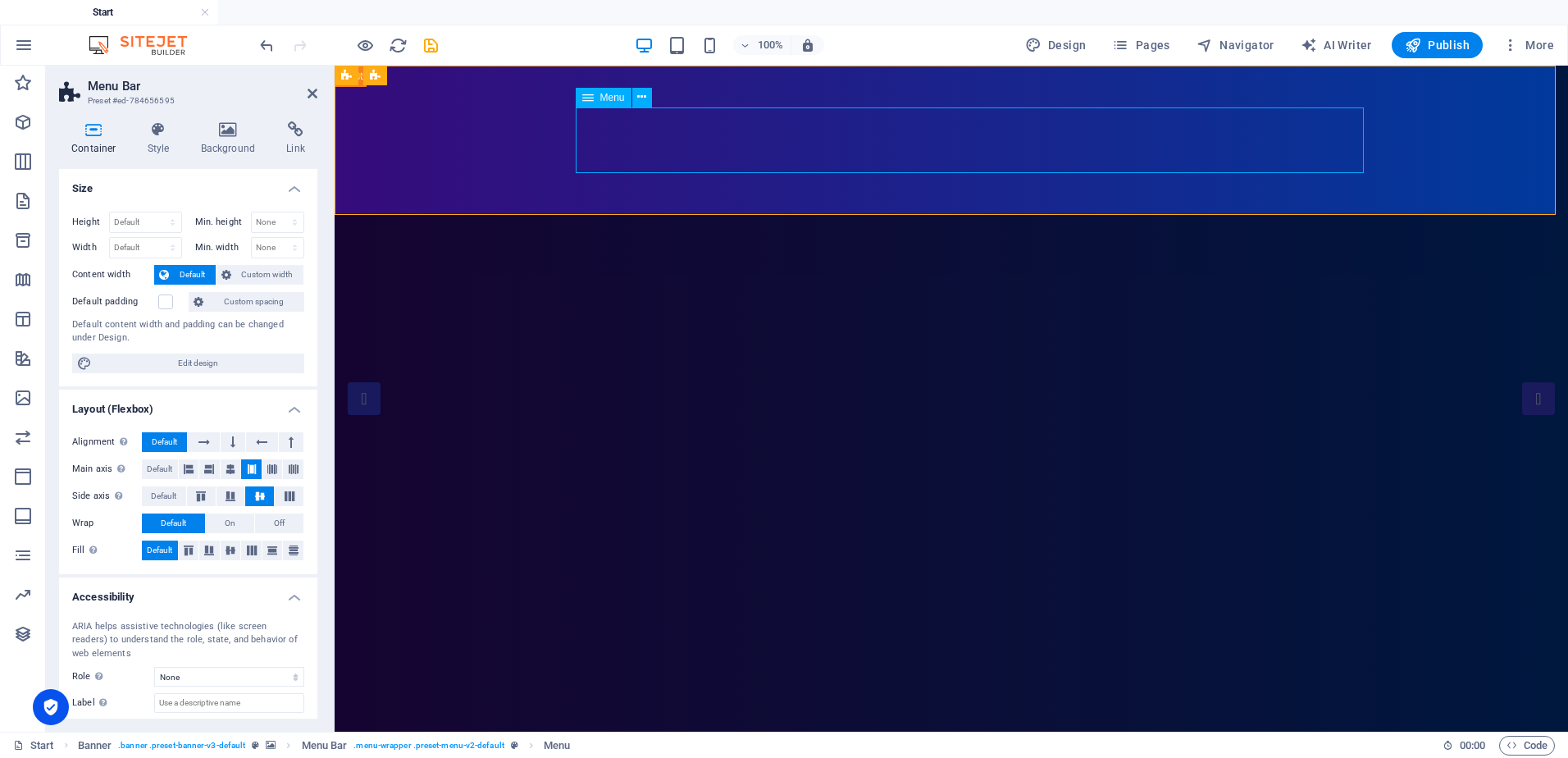 select 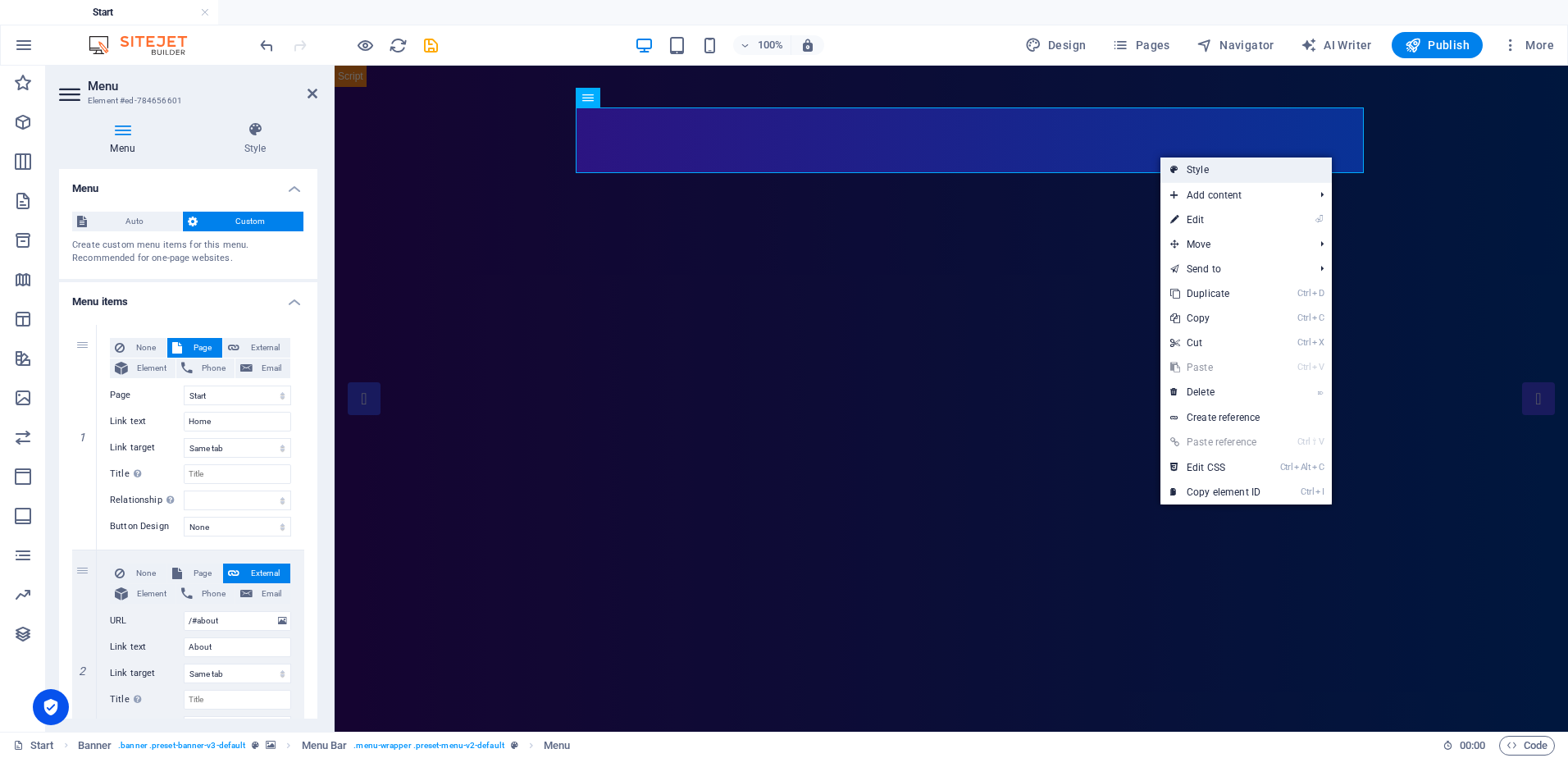 click on "Style" at bounding box center (1246, 170) 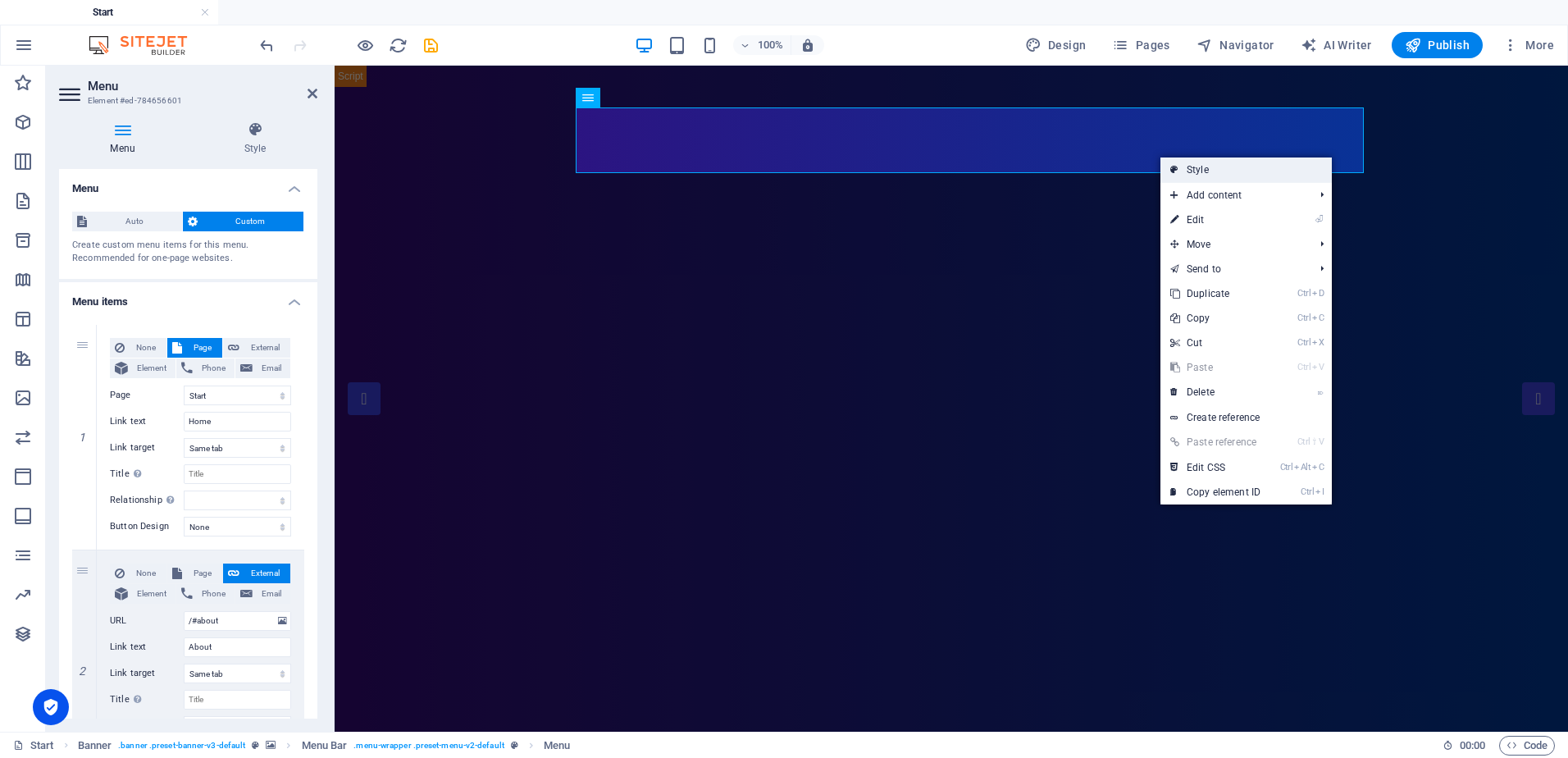 select on "rem" 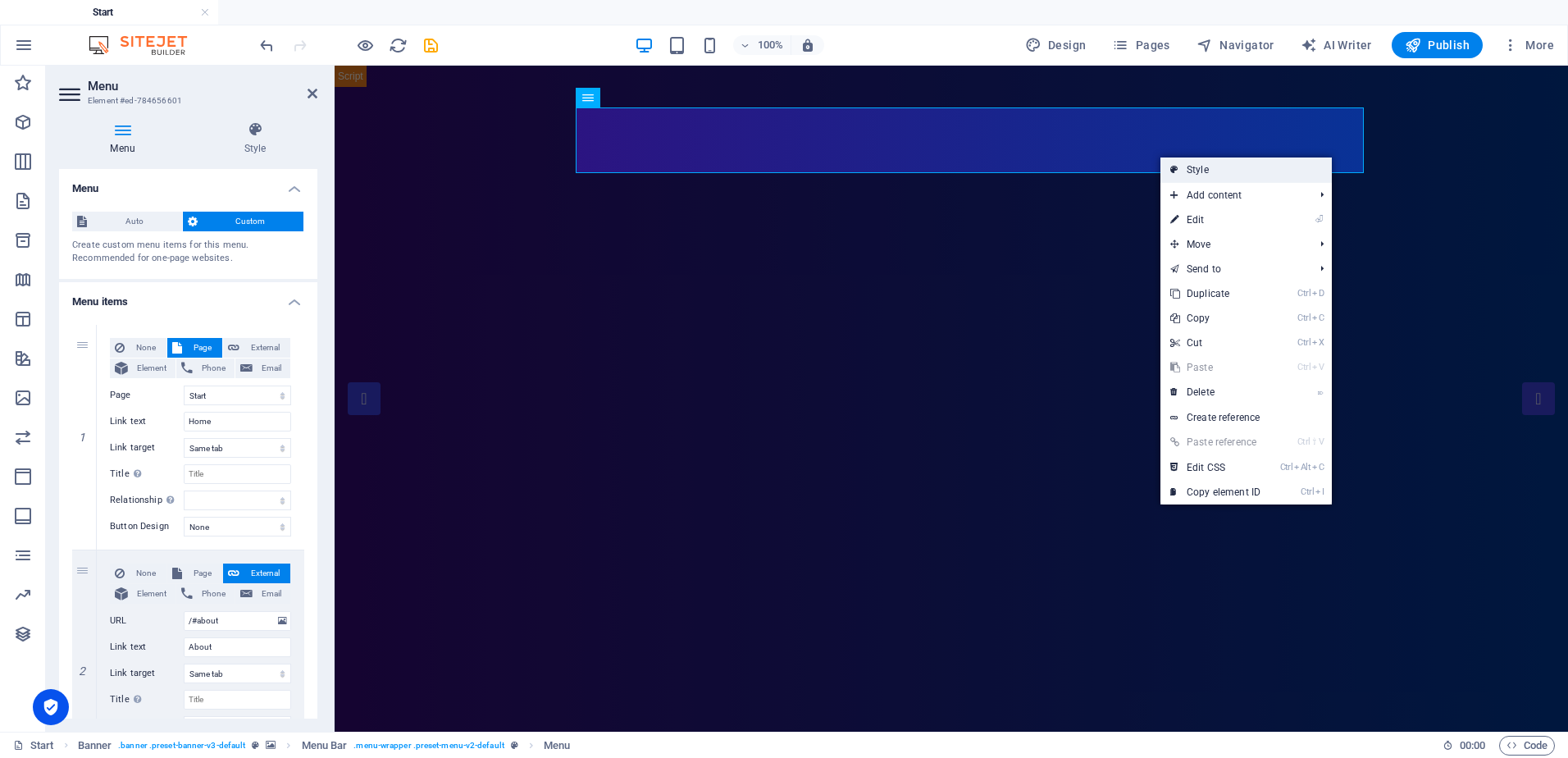 select on "rem" 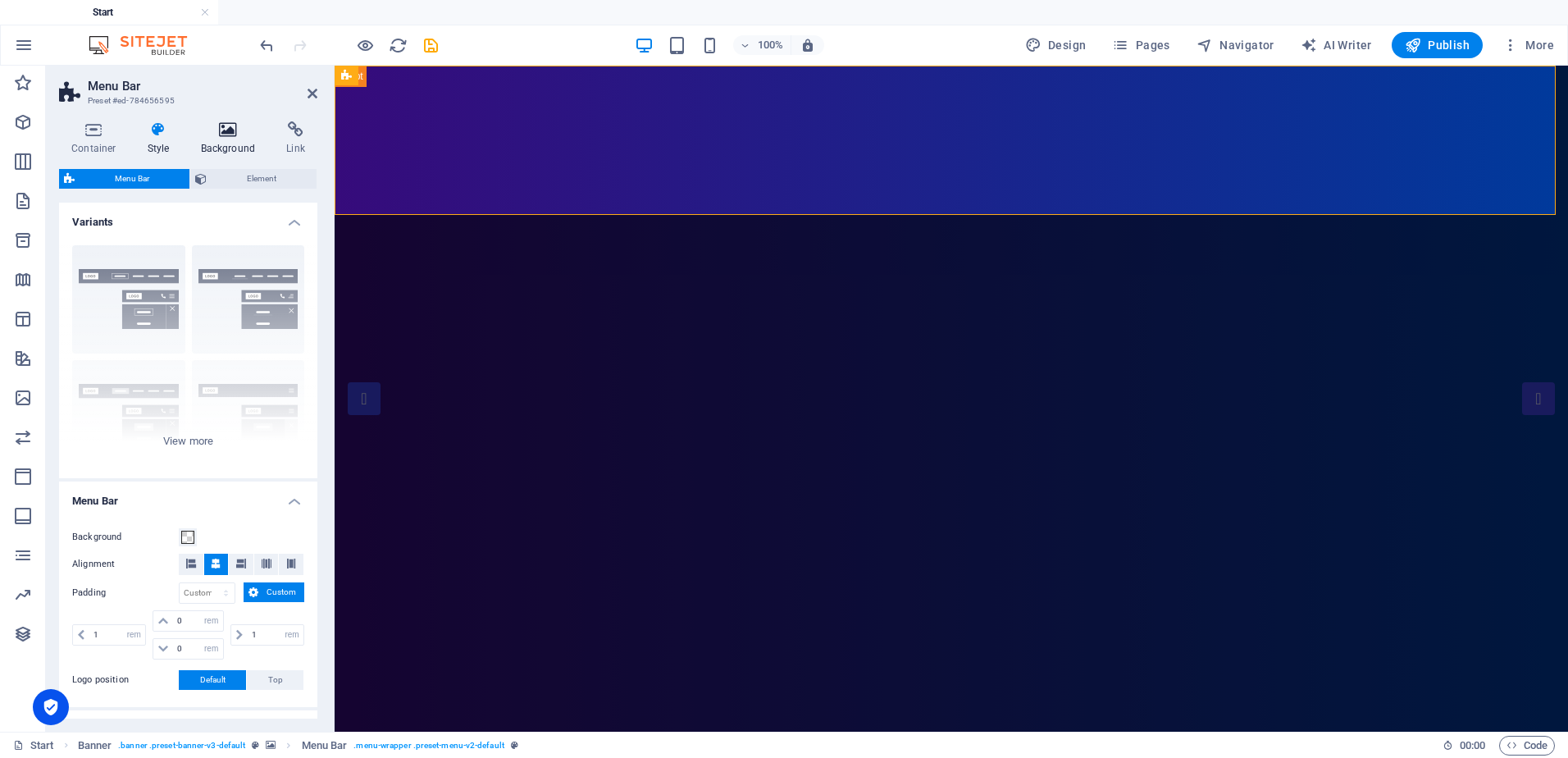 click at bounding box center [228, 130] 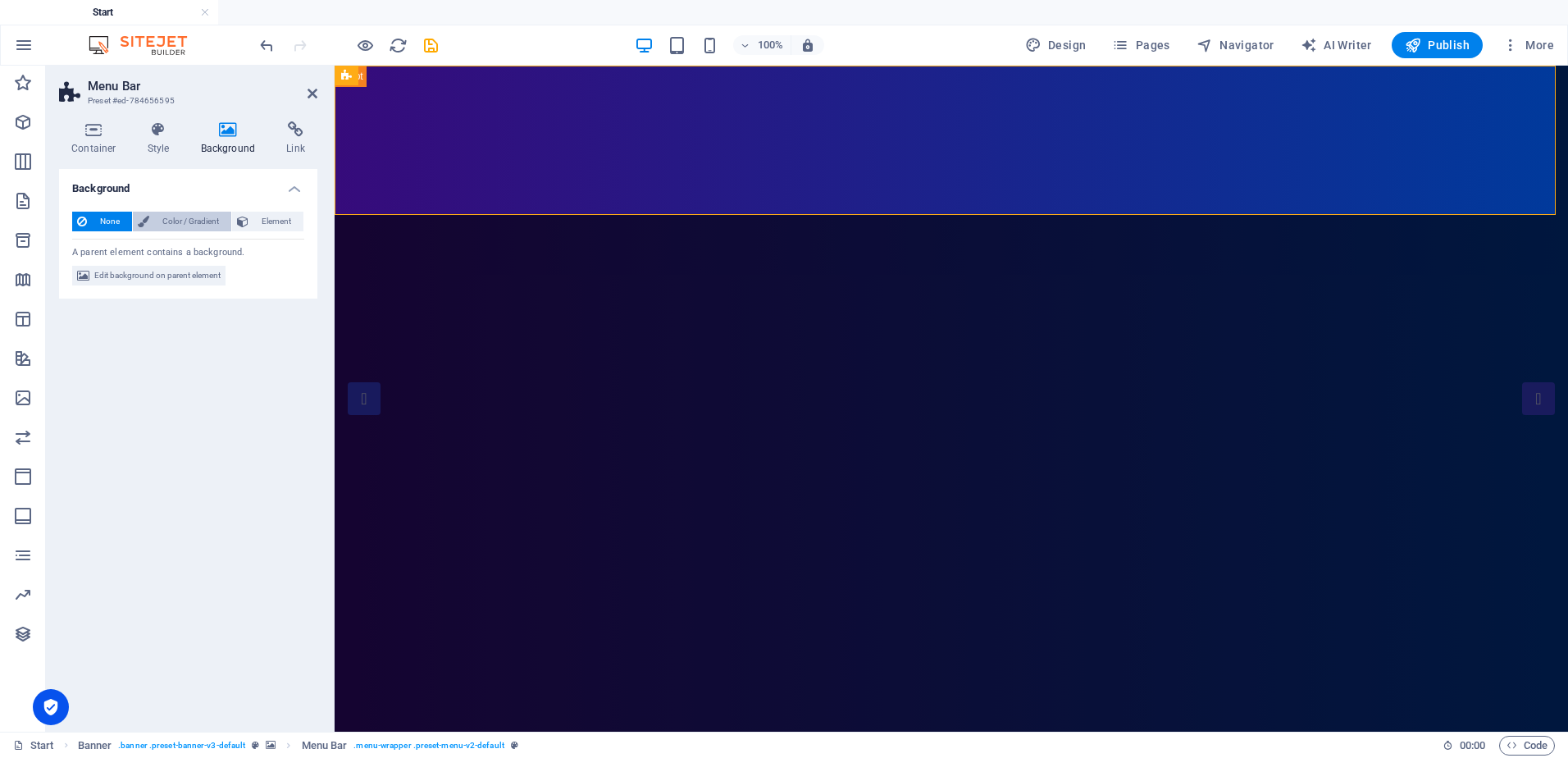 click at bounding box center (144, 221) 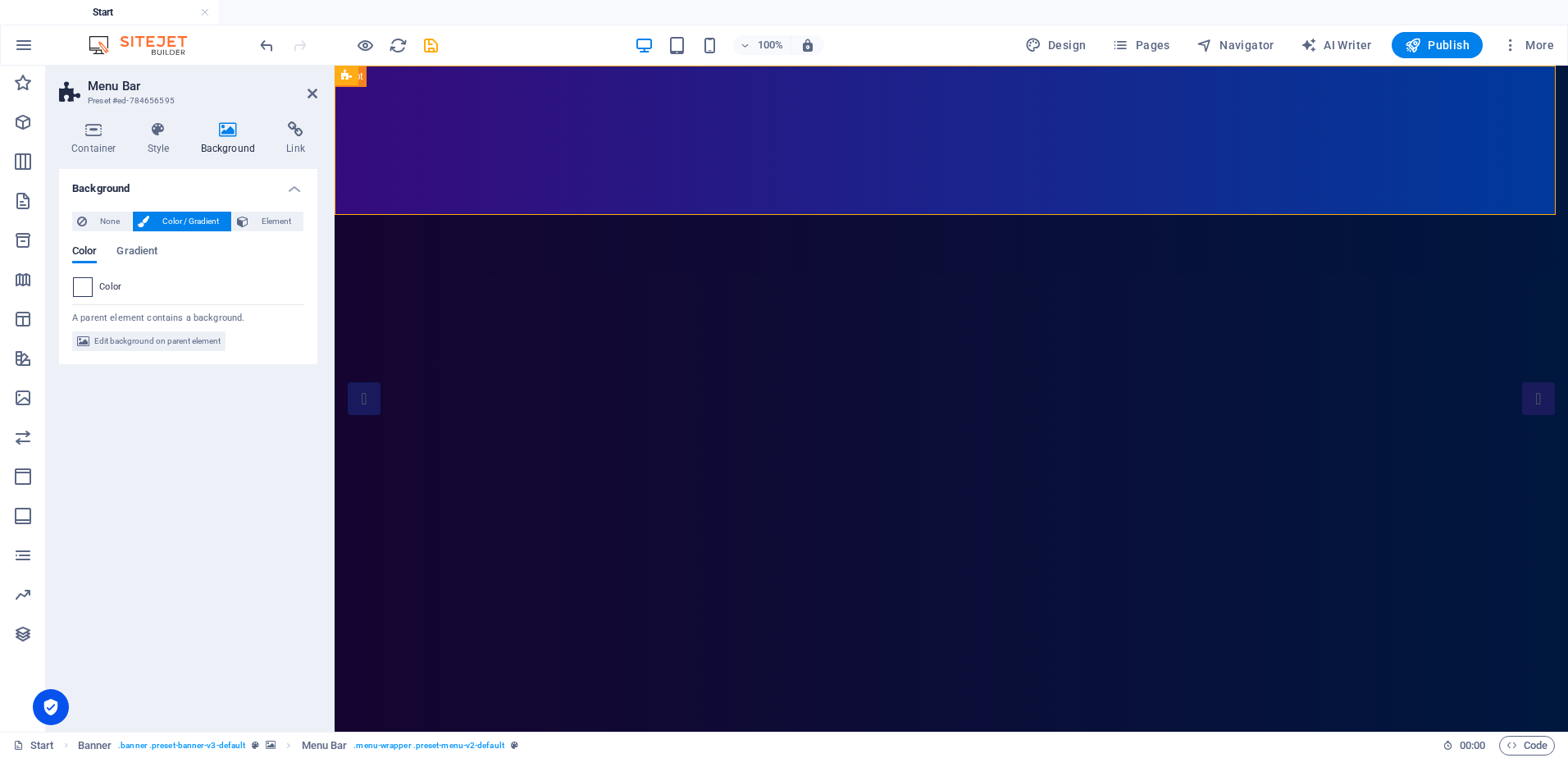 click at bounding box center (83, 287) 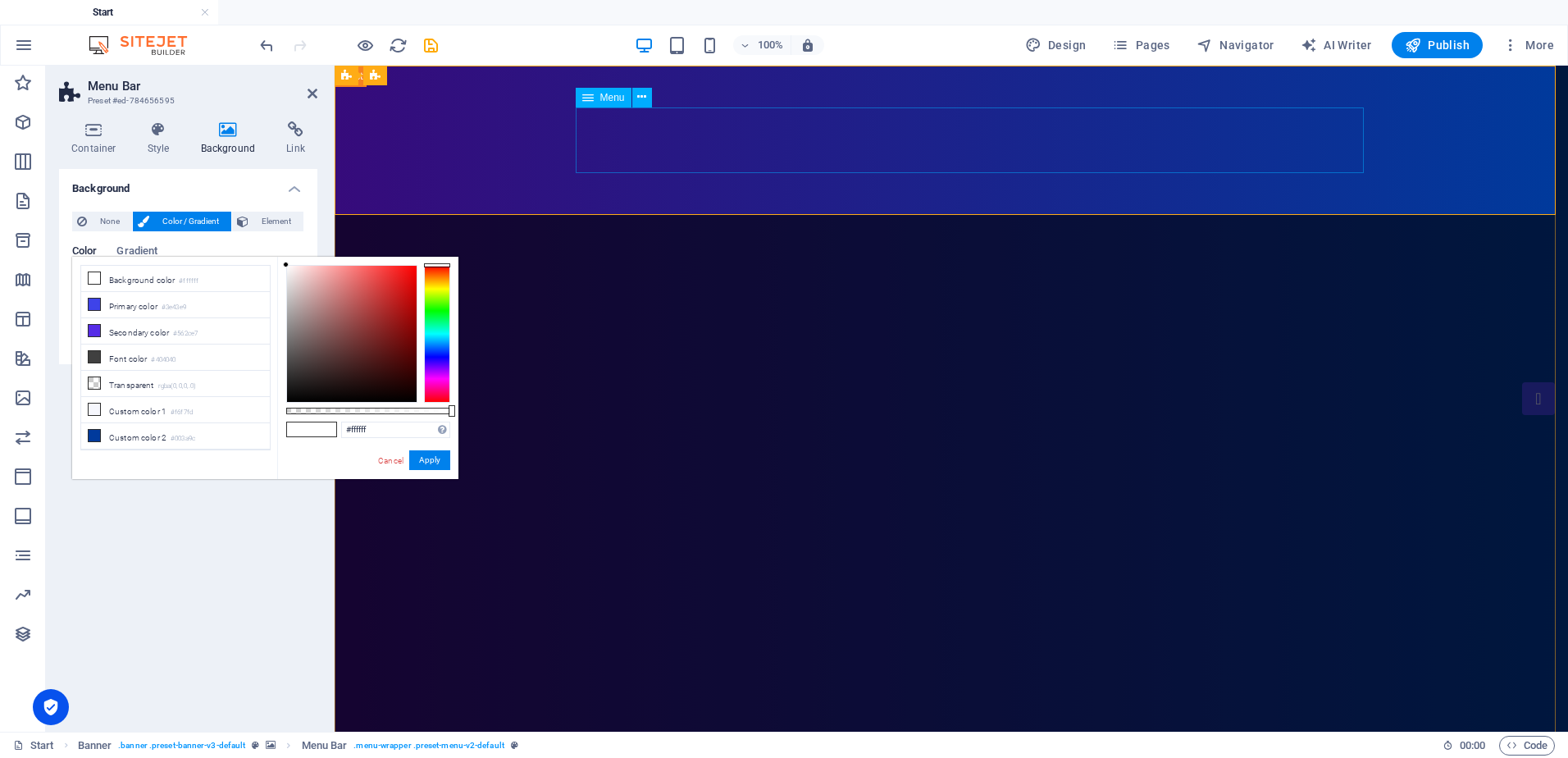 click on "Home About Showreel News Portfolio jobs" at bounding box center [951, 923] 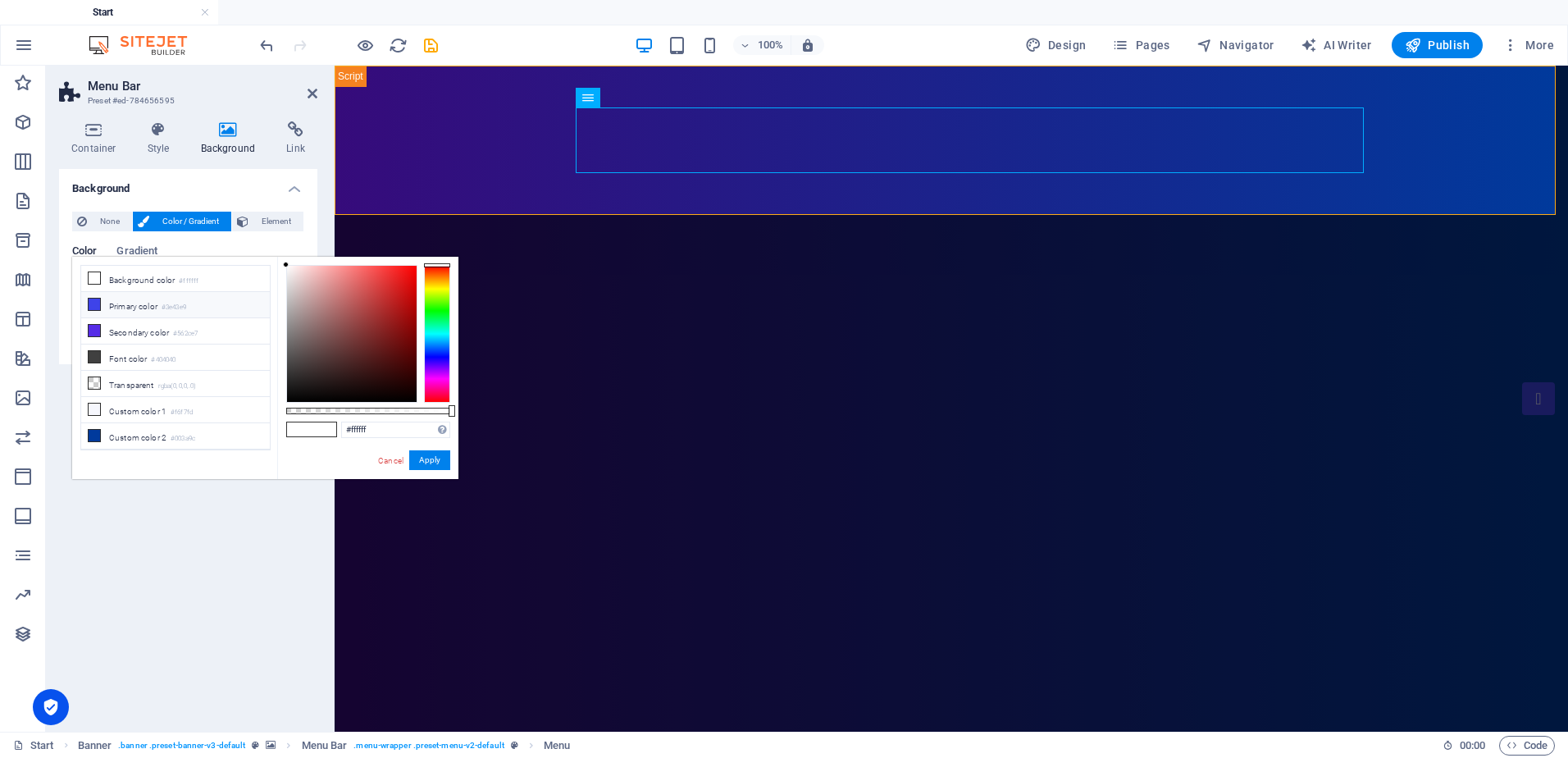 click on "Primary color
#3e43e9" at bounding box center (175, 305) 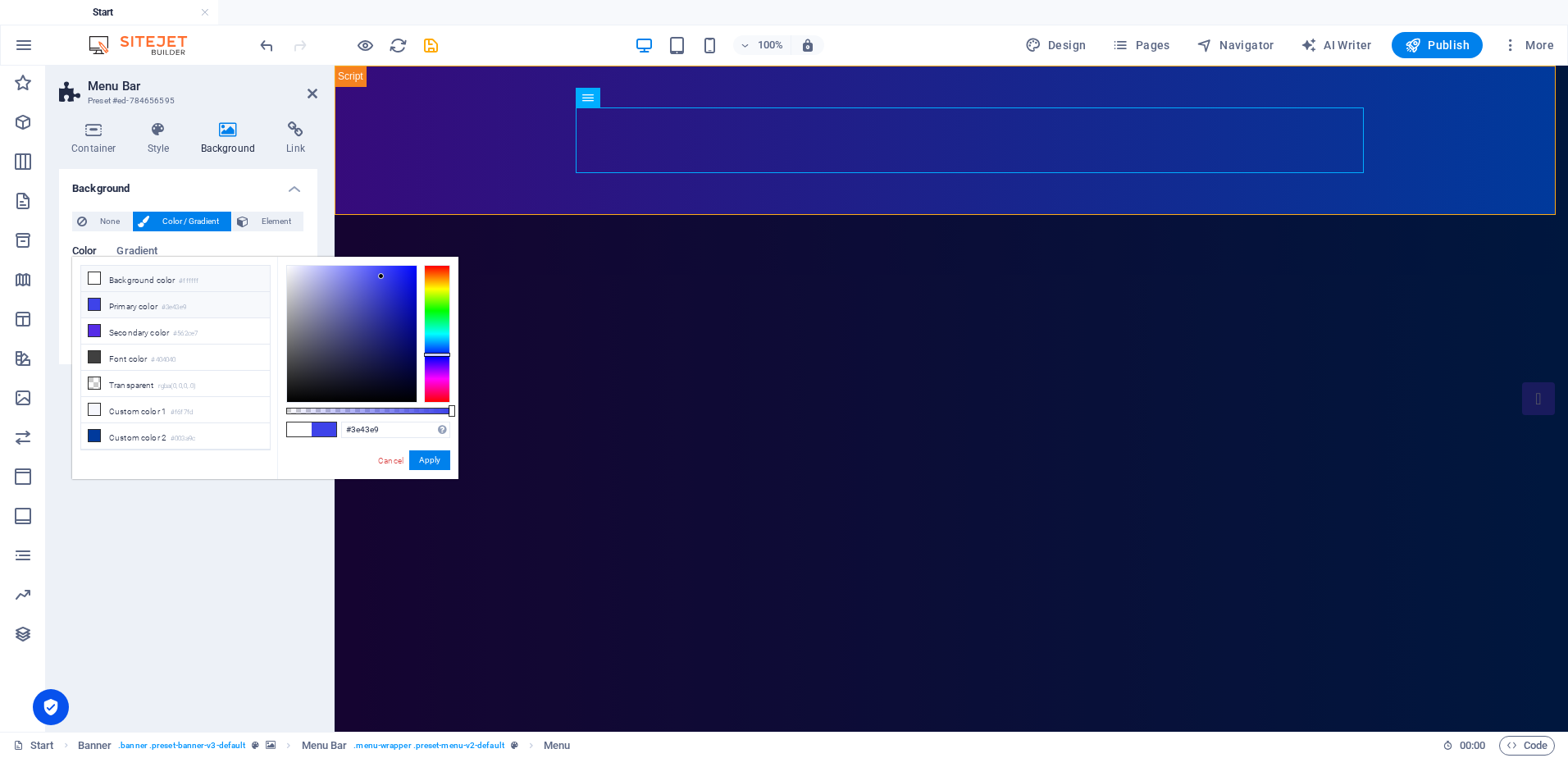 click on "Background color
#ffffff" at bounding box center [175, 279] 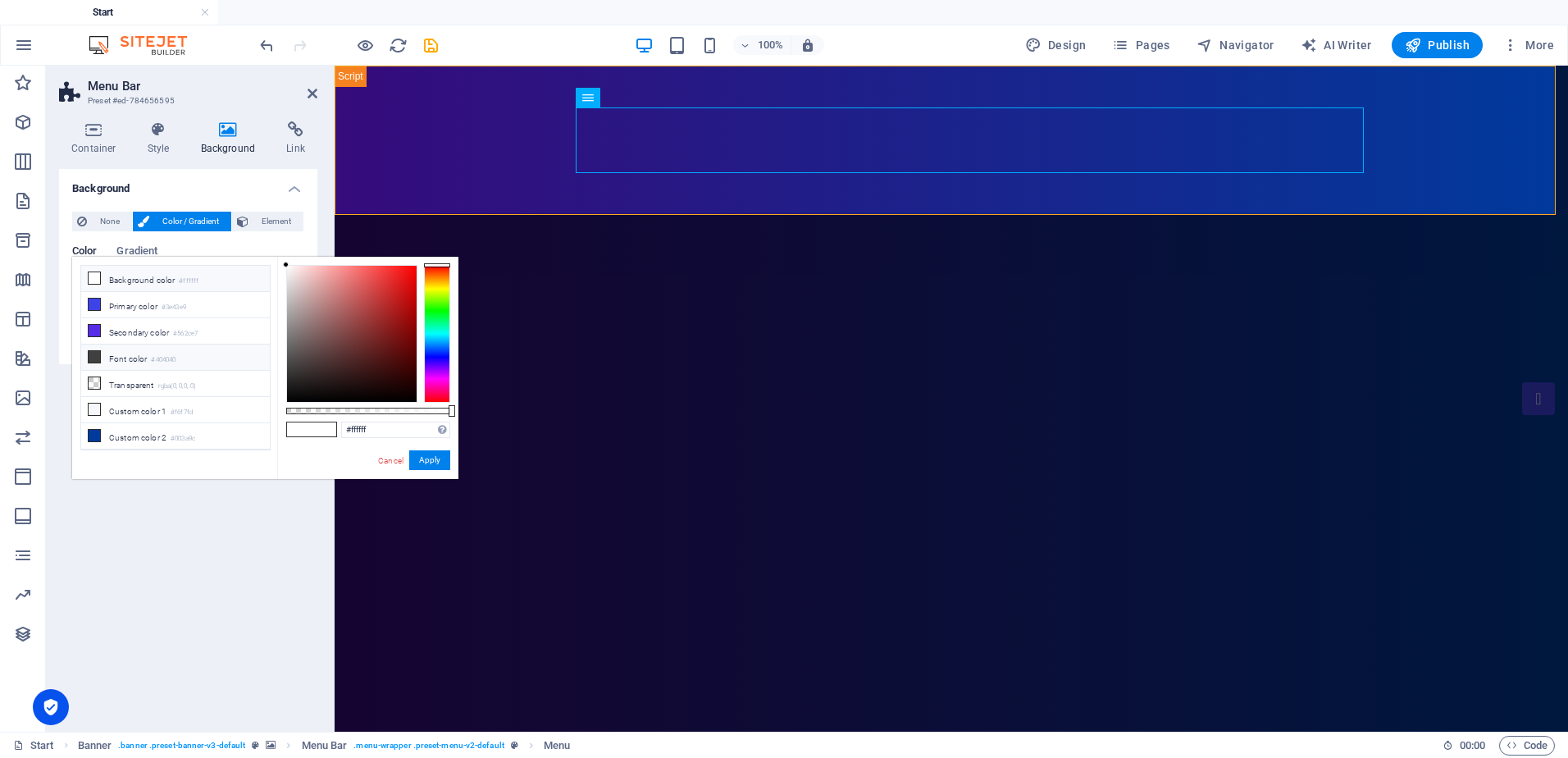 click on "Font color
#404040" at bounding box center [175, 358] 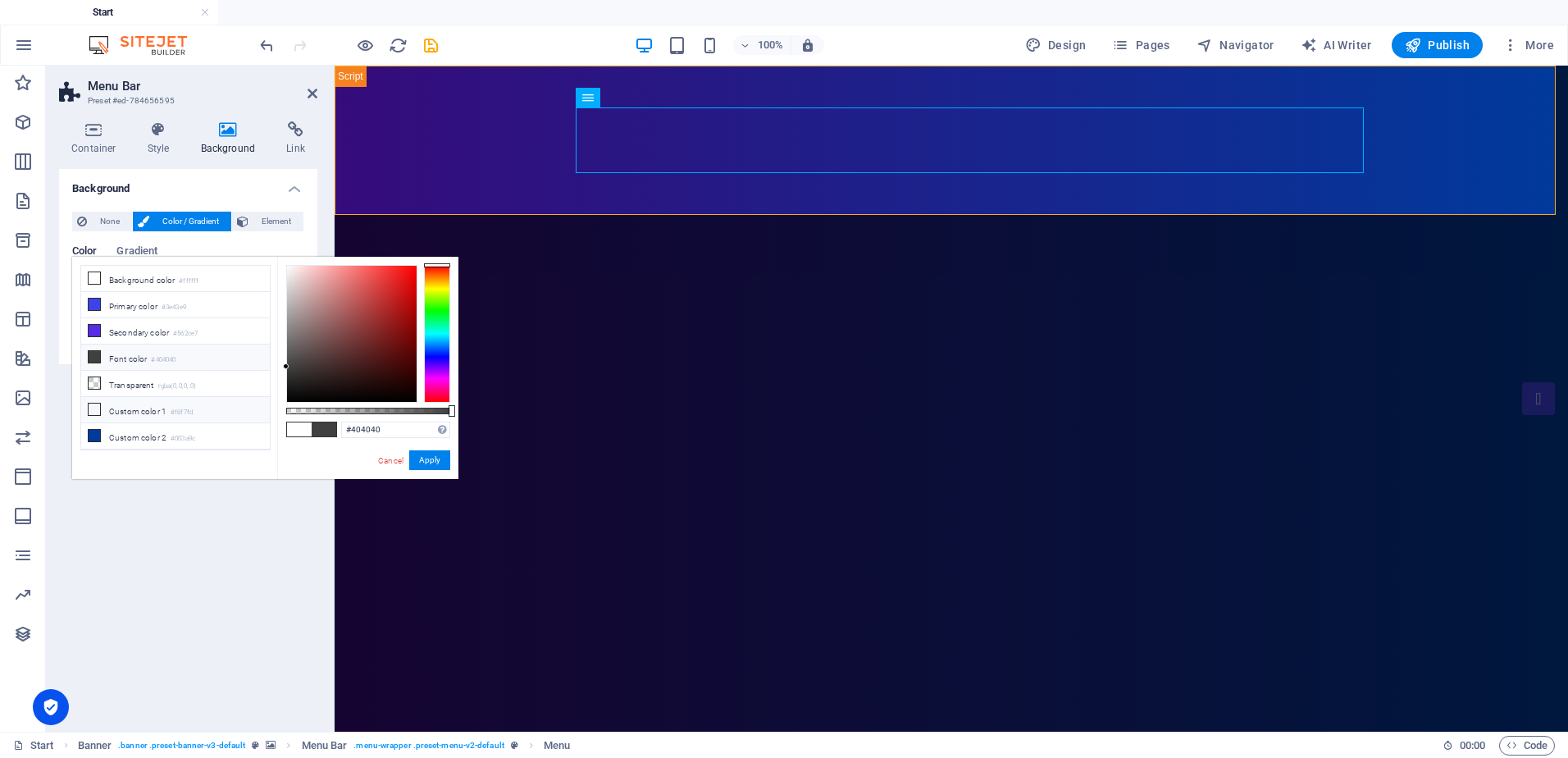 click on "Custom color 1
#f6f7fd" at bounding box center (175, 410) 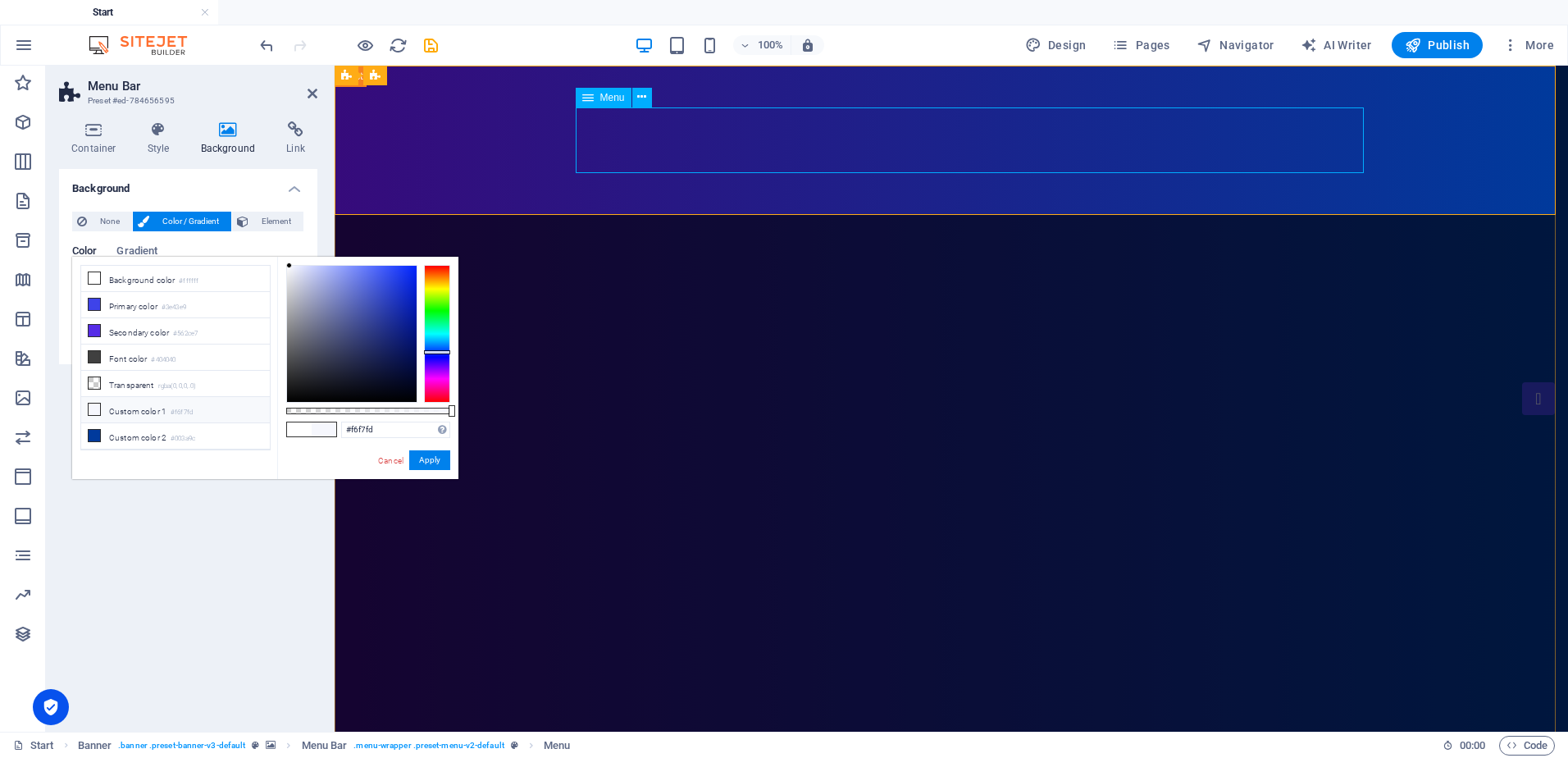 click on "Home About Showreel News Portfolio jobs" at bounding box center [951, 923] 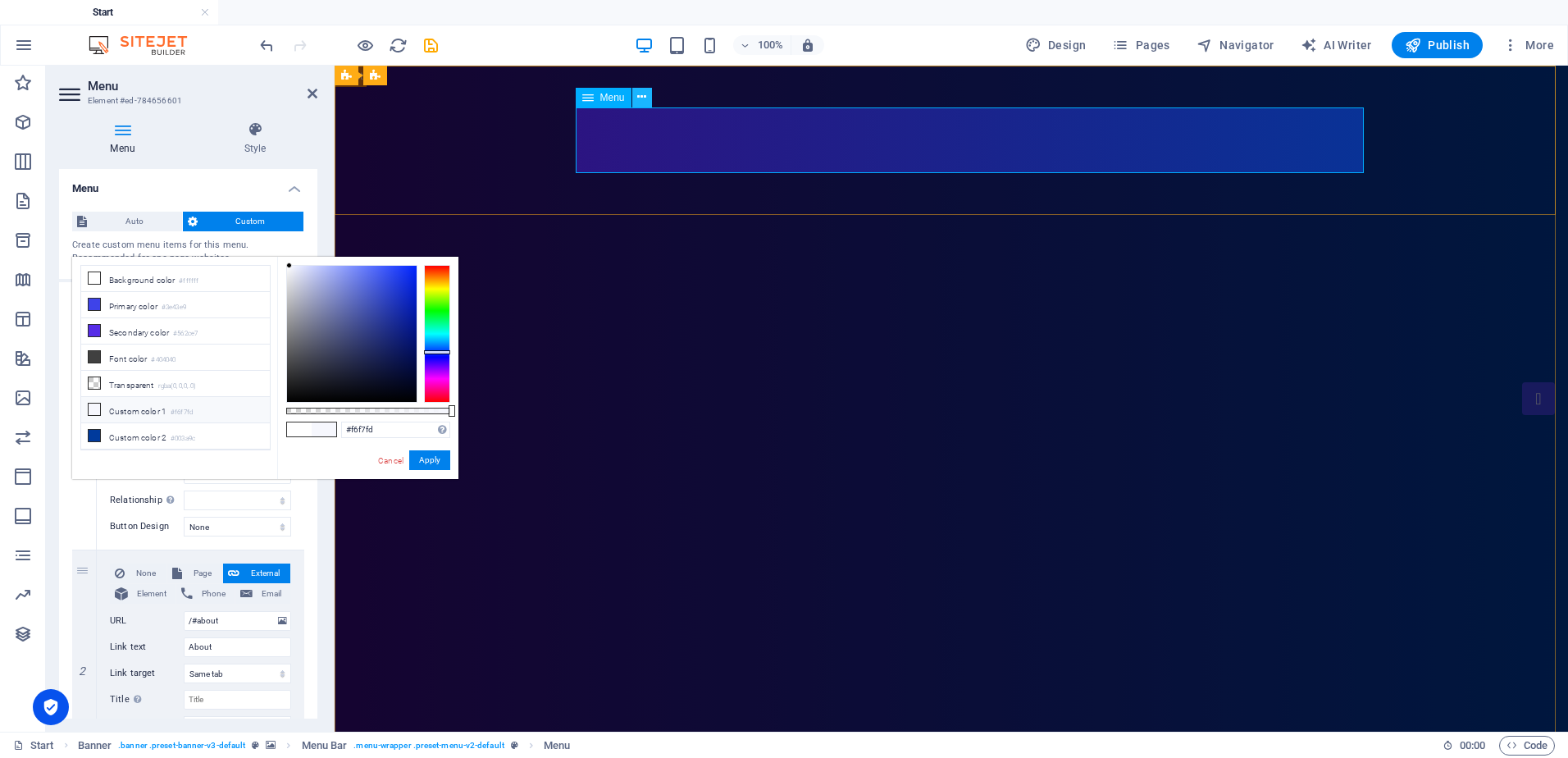 click at bounding box center (641, 97) 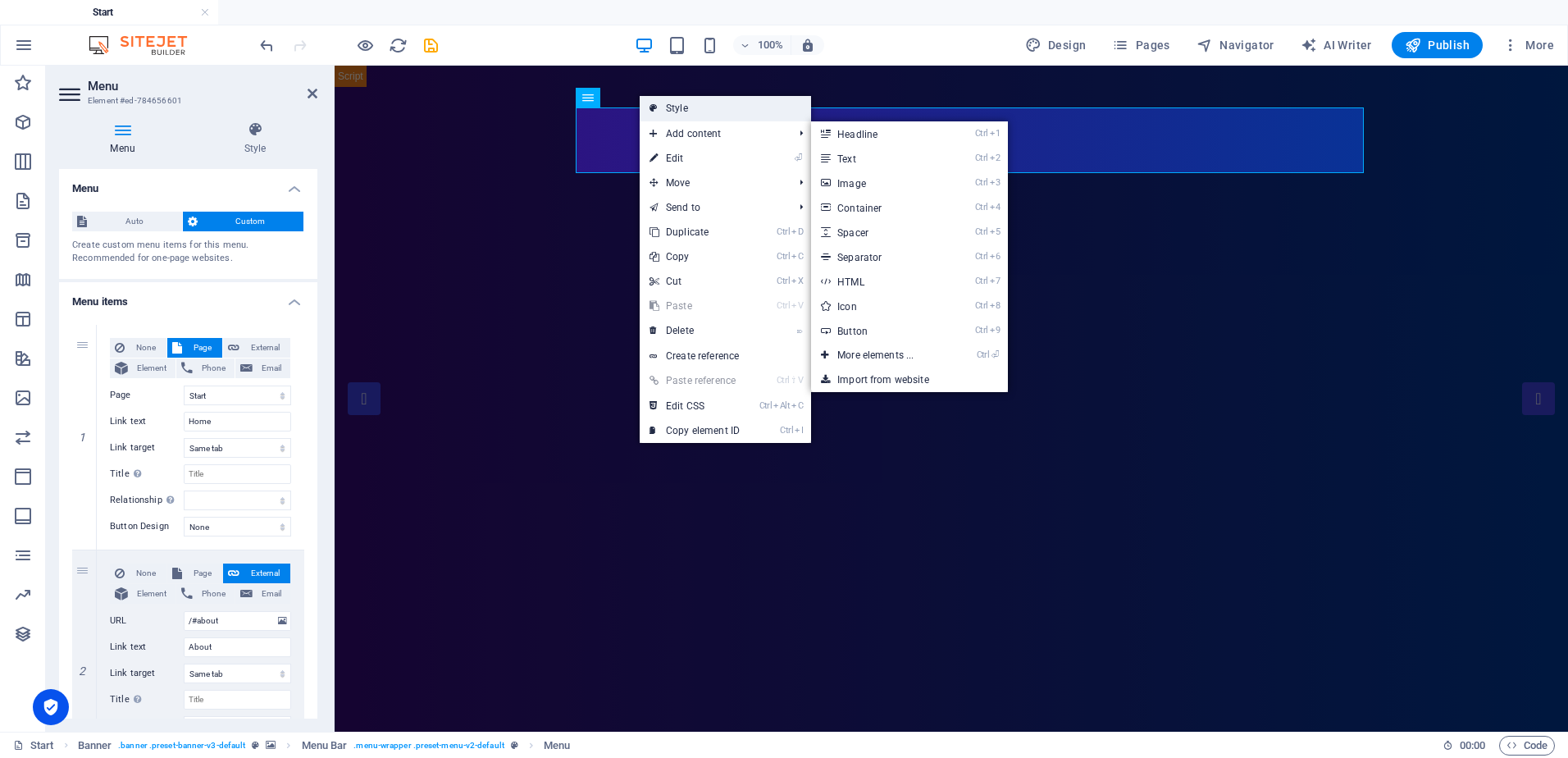 click on "Style" at bounding box center (725, 108) 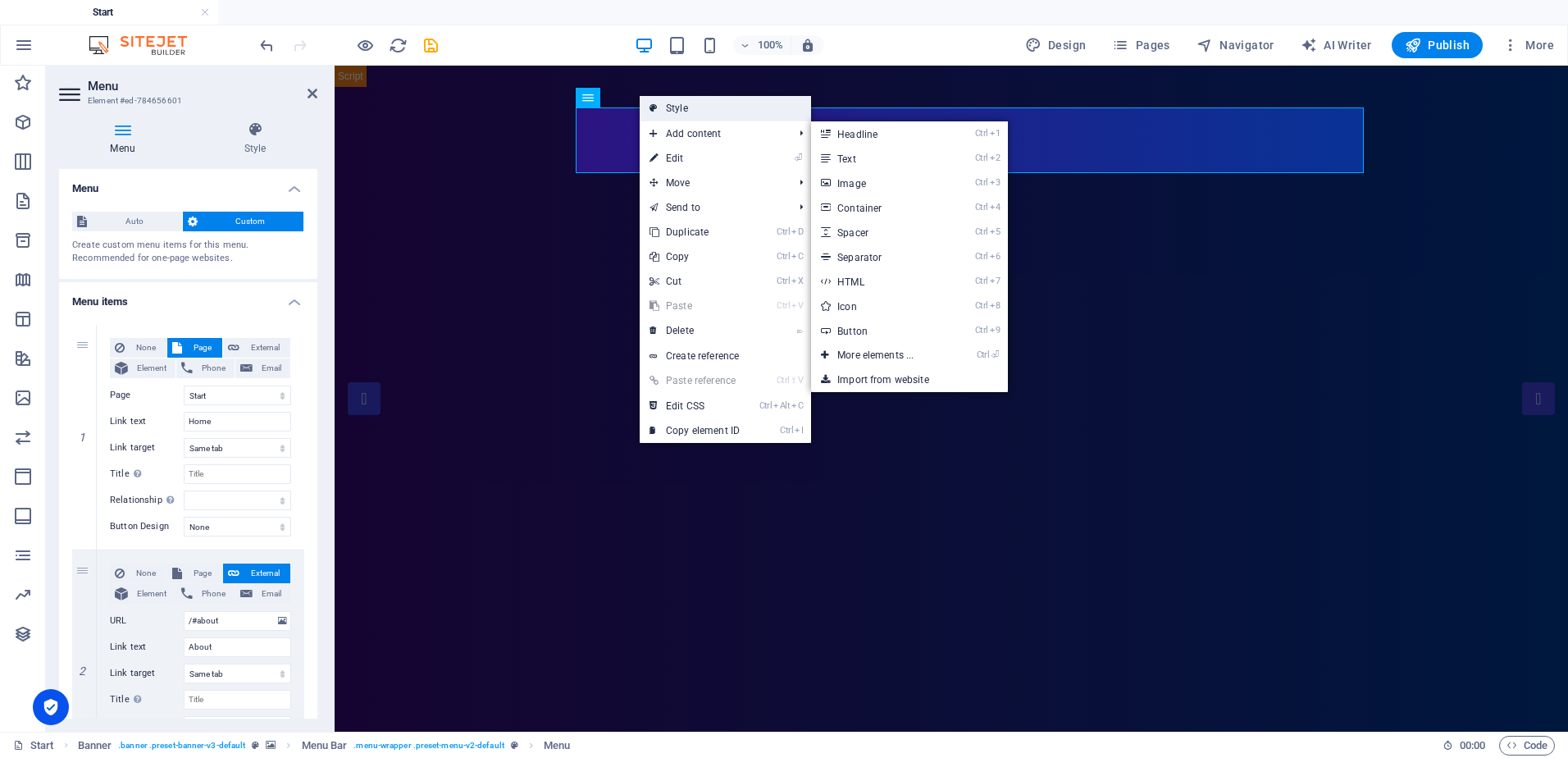 select on "rem" 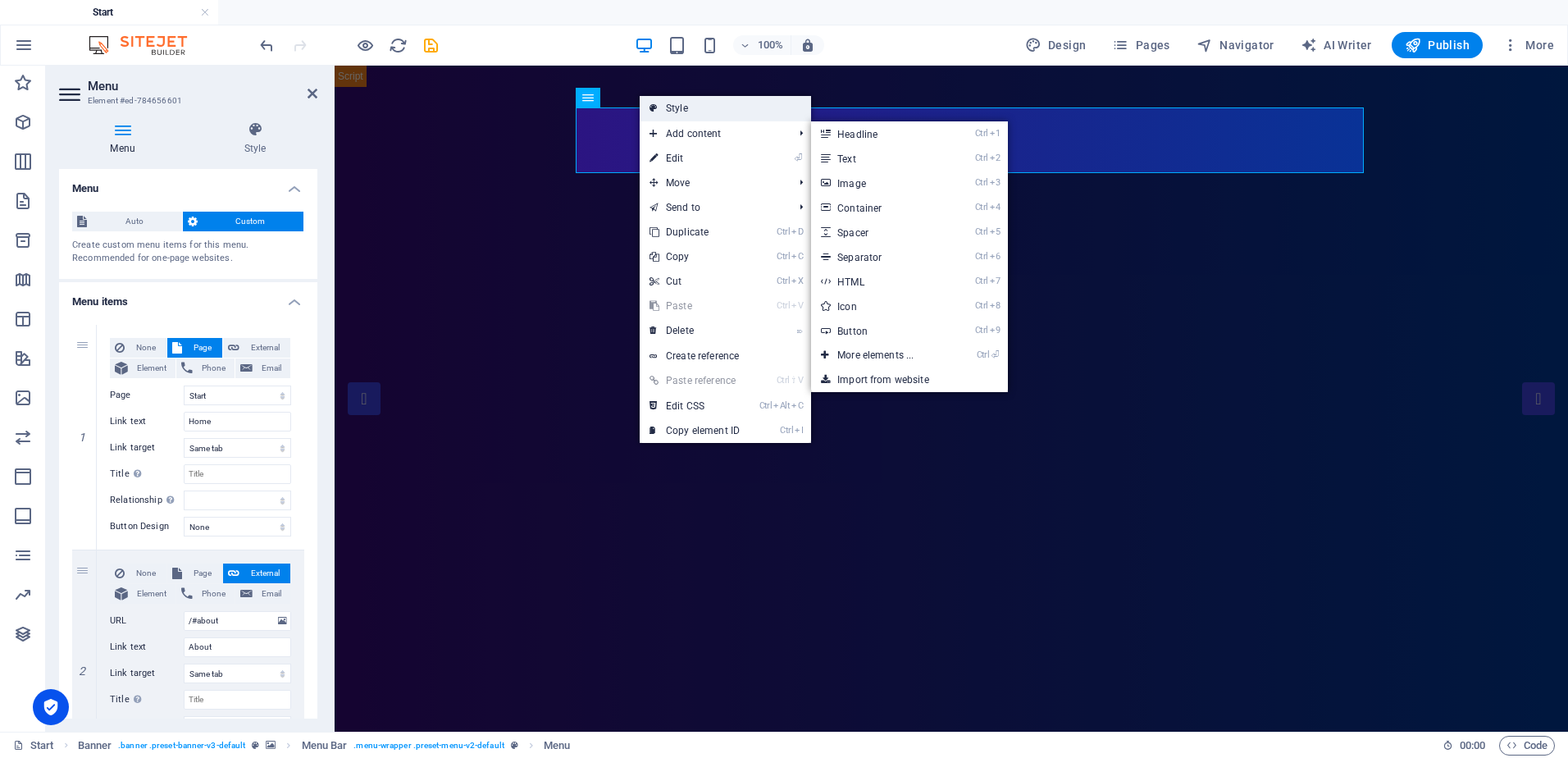 select on "rem" 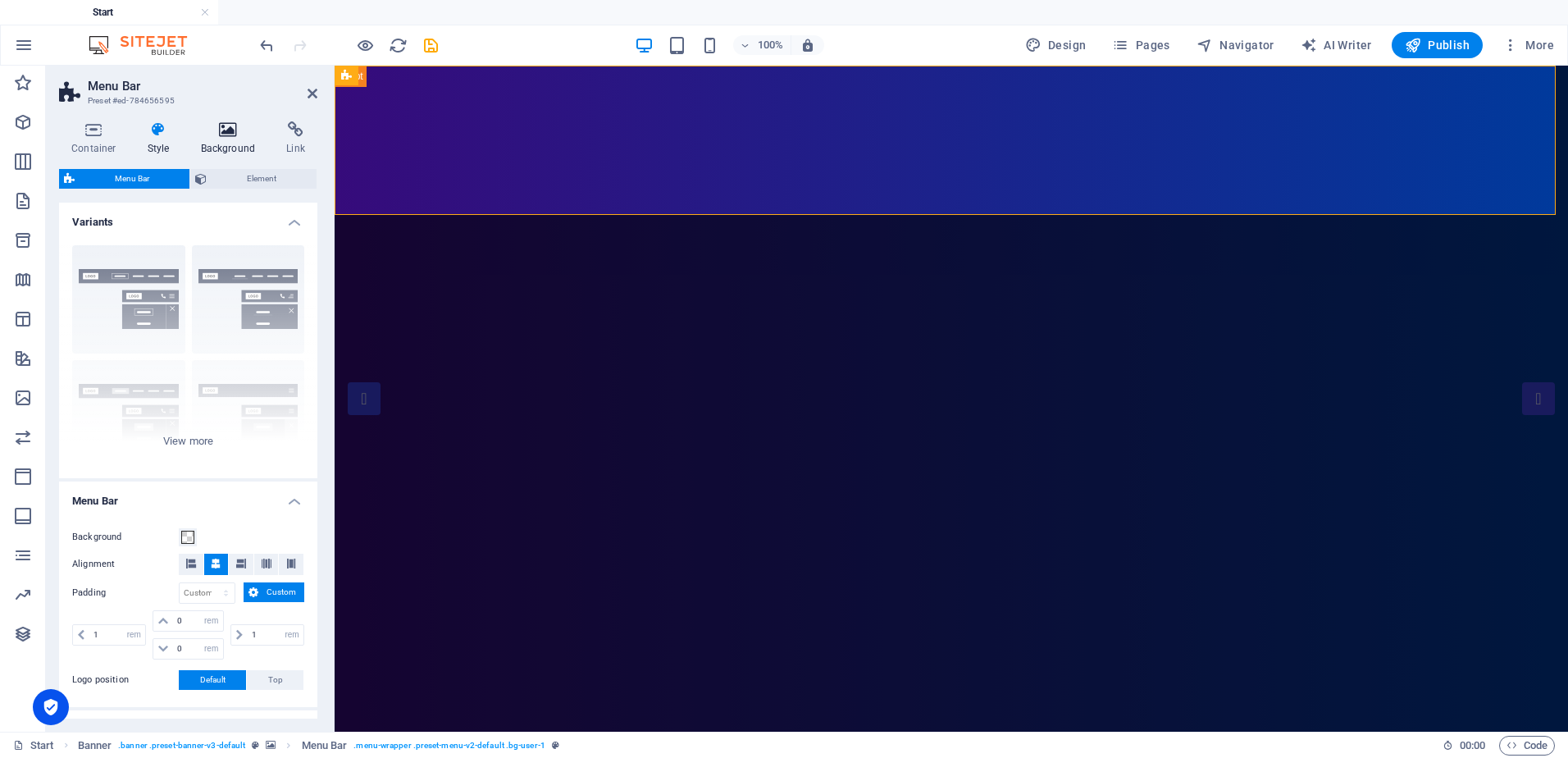 click at bounding box center (228, 130) 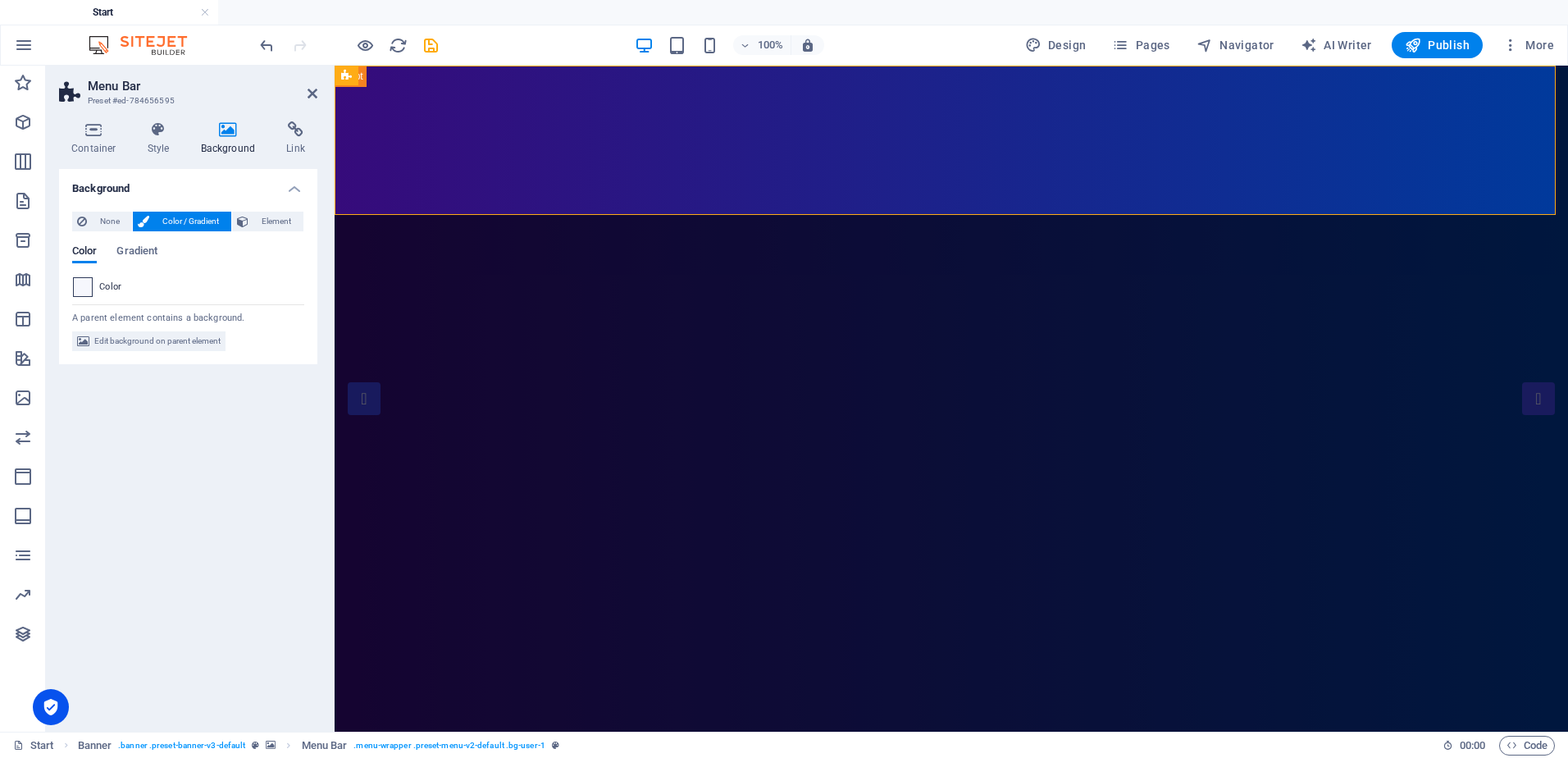 click at bounding box center [83, 287] 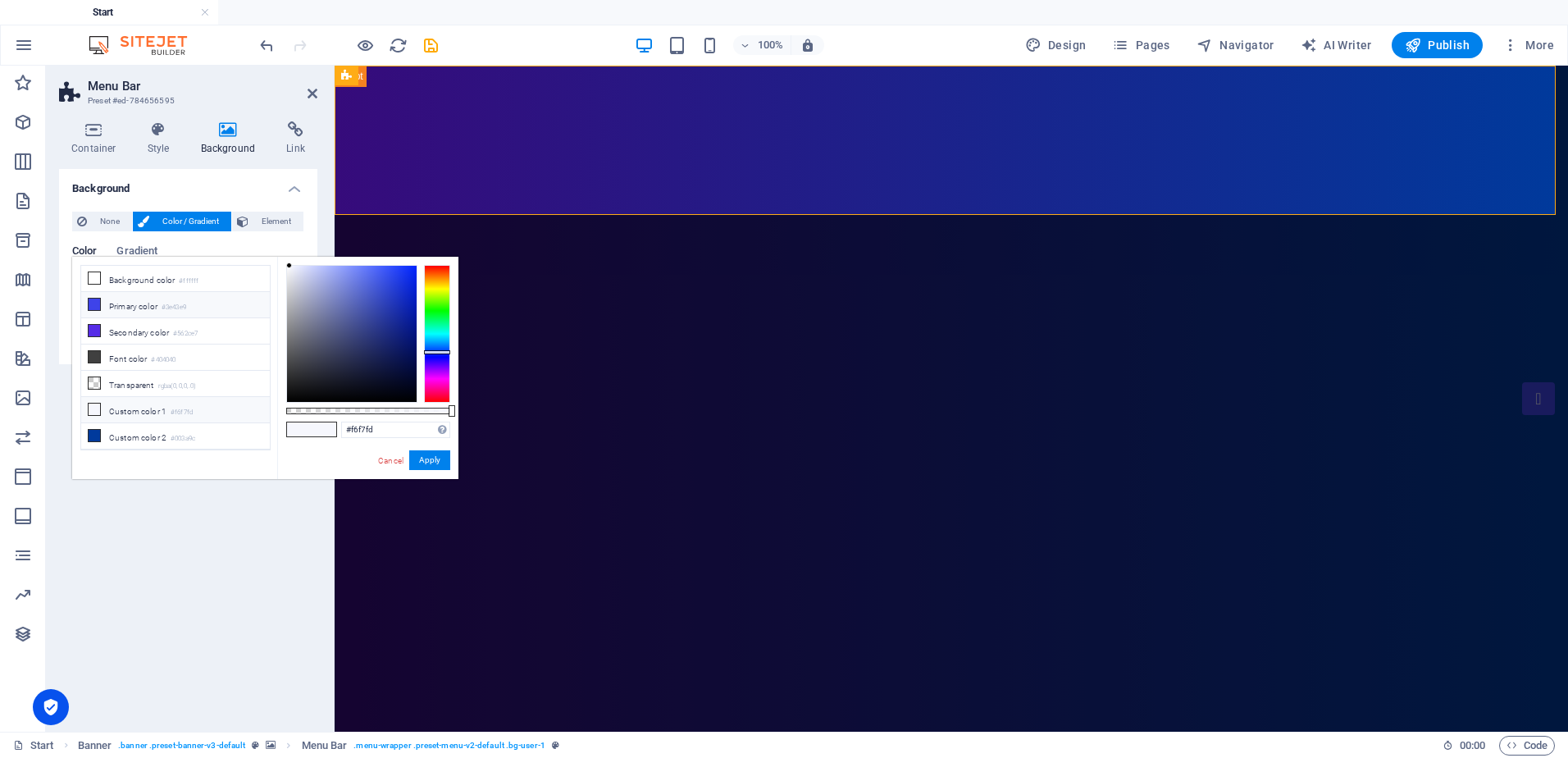 click at bounding box center [94, 304] 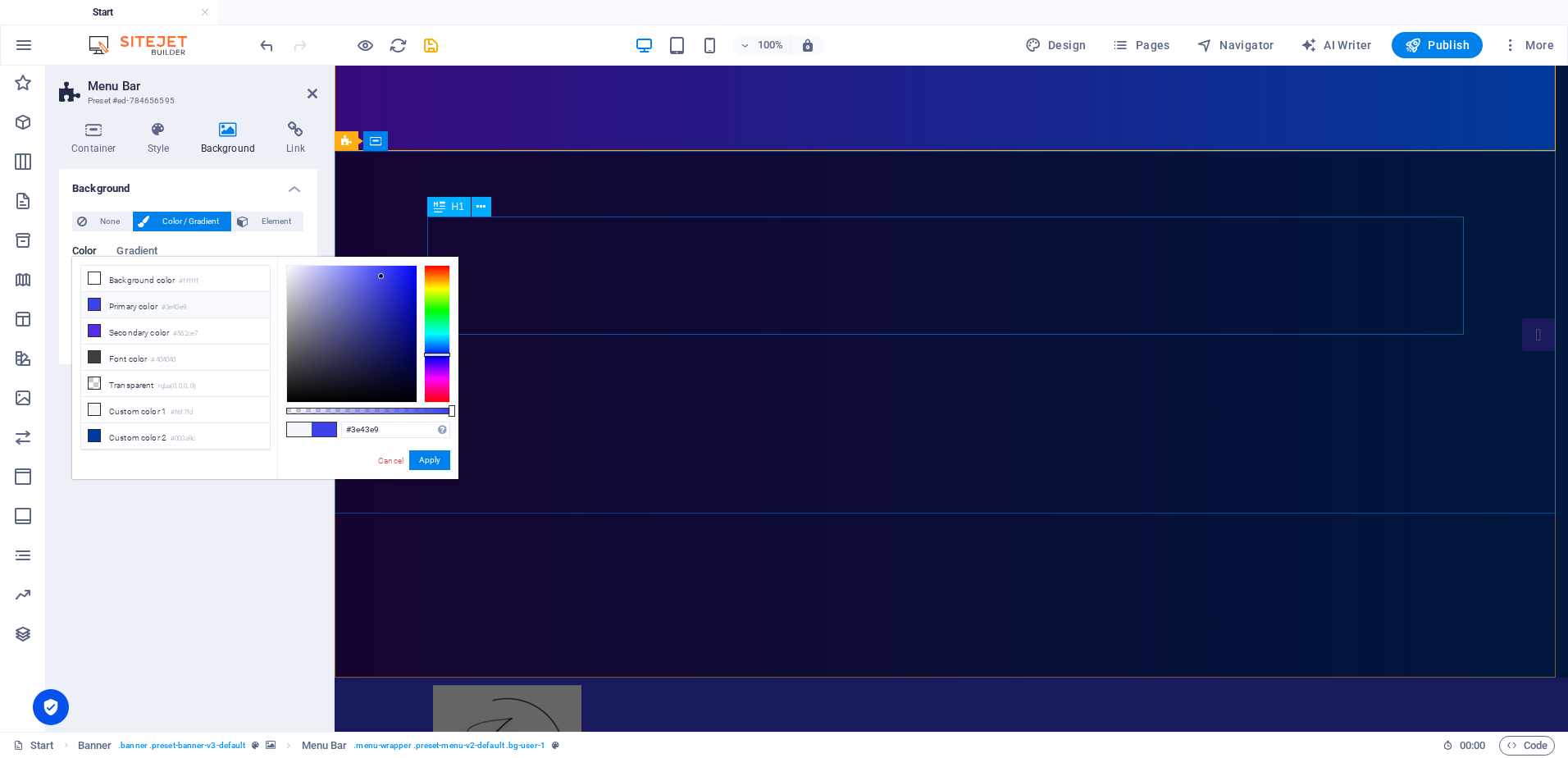 scroll, scrollTop: 0, scrollLeft: 0, axis: both 